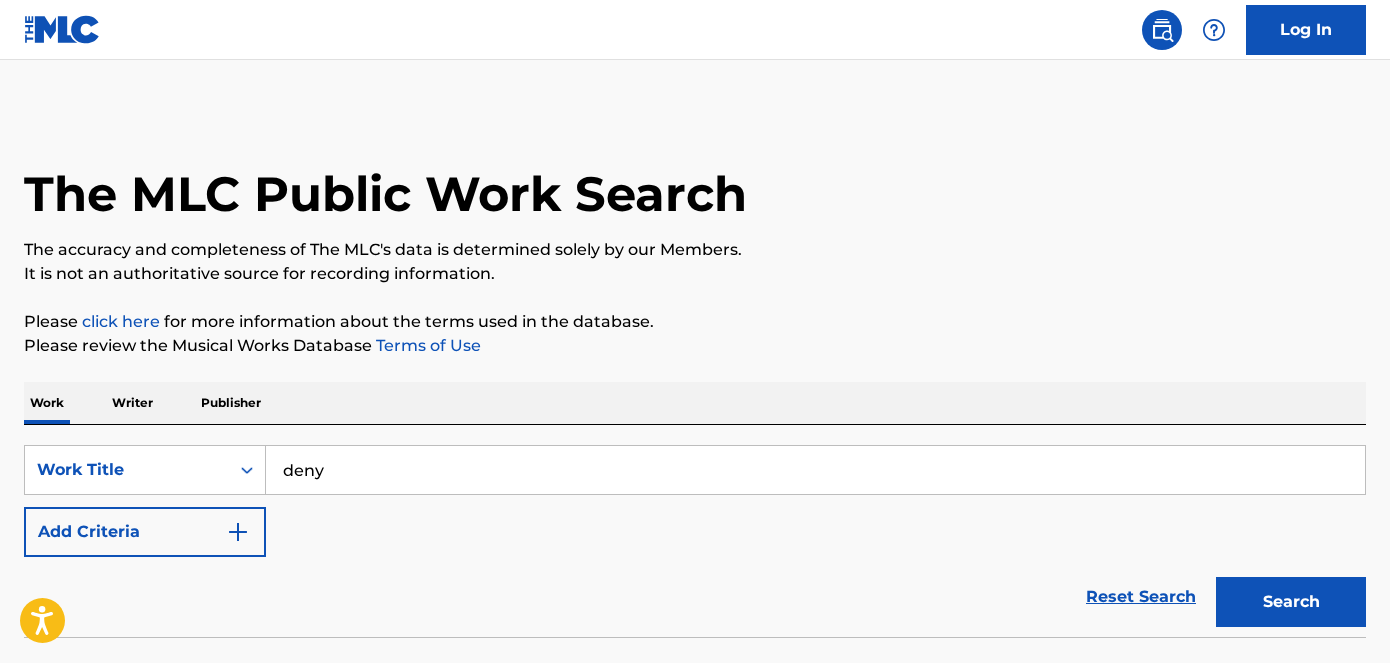 scroll, scrollTop: 0, scrollLeft: 0, axis: both 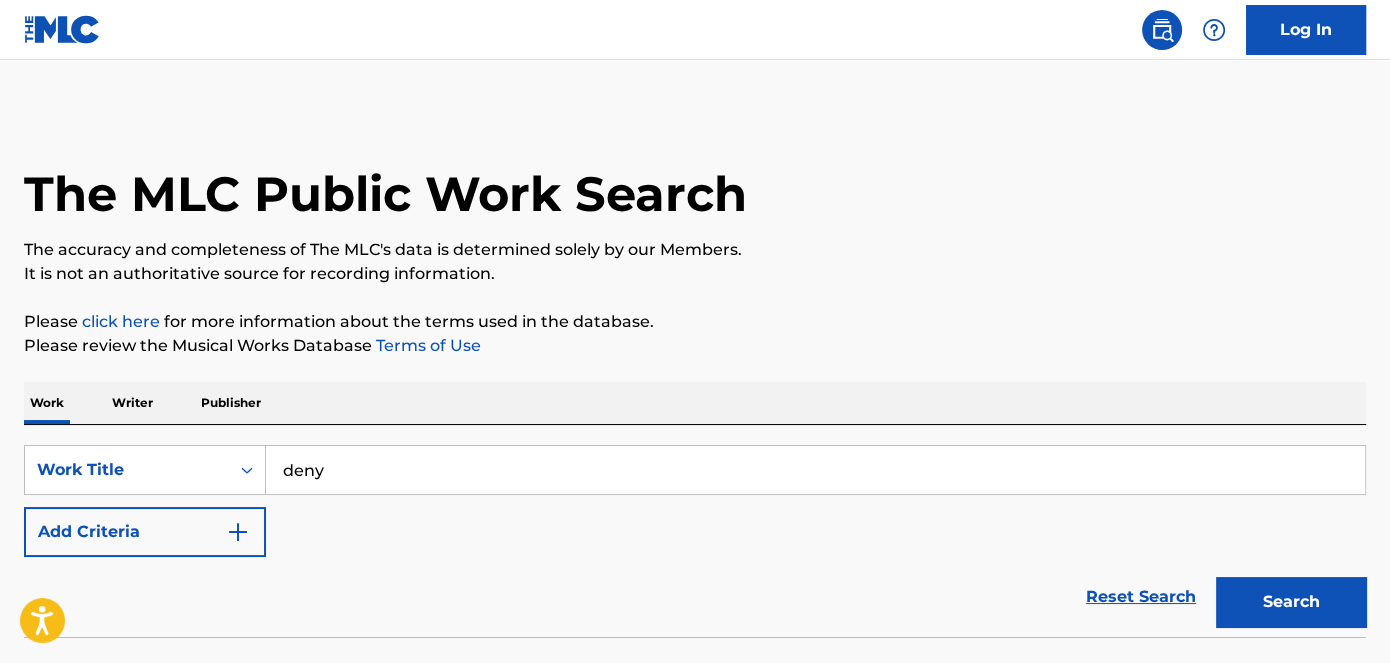 type on "deny" 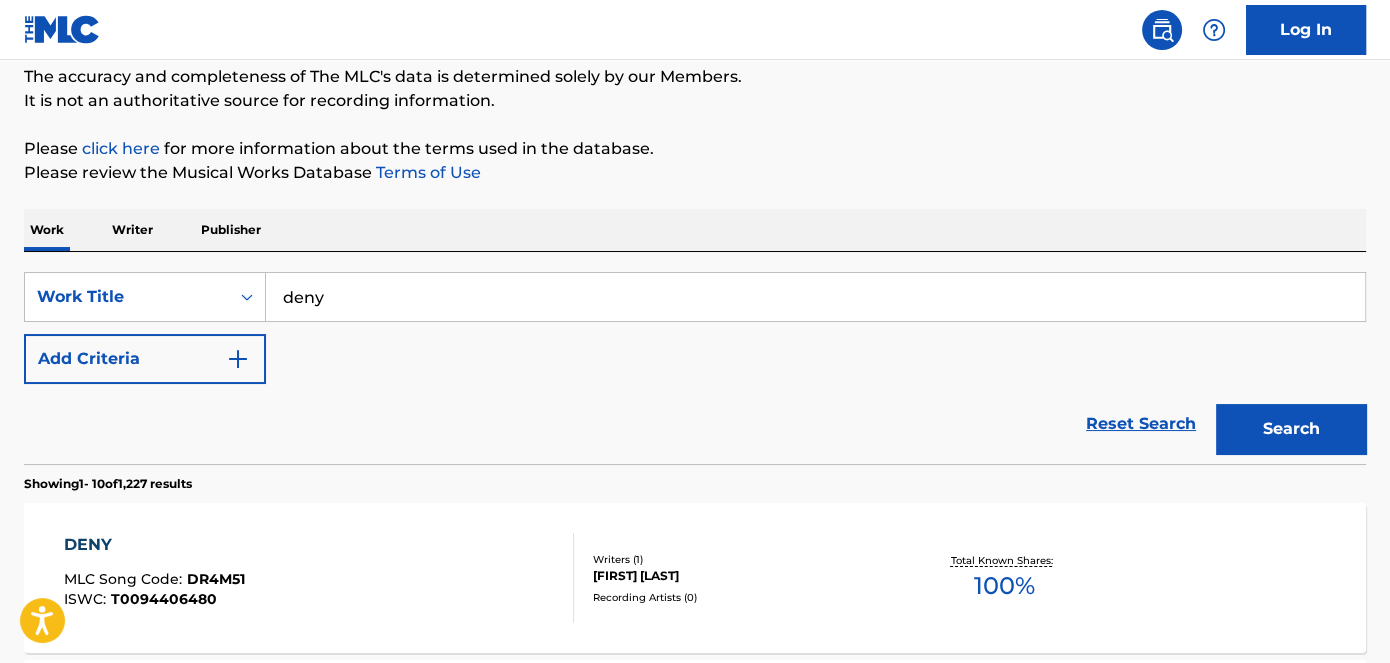 scroll, scrollTop: 272, scrollLeft: 0, axis: vertical 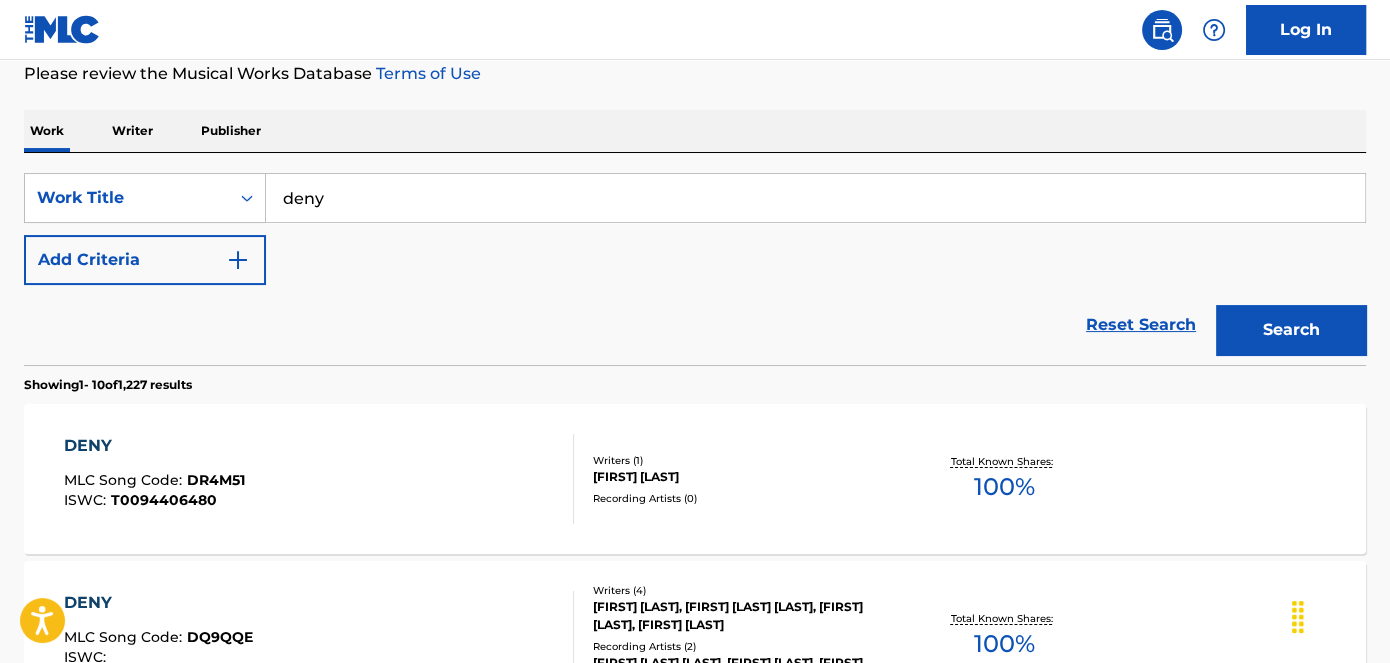 click on "Add Criteria" at bounding box center (145, 260) 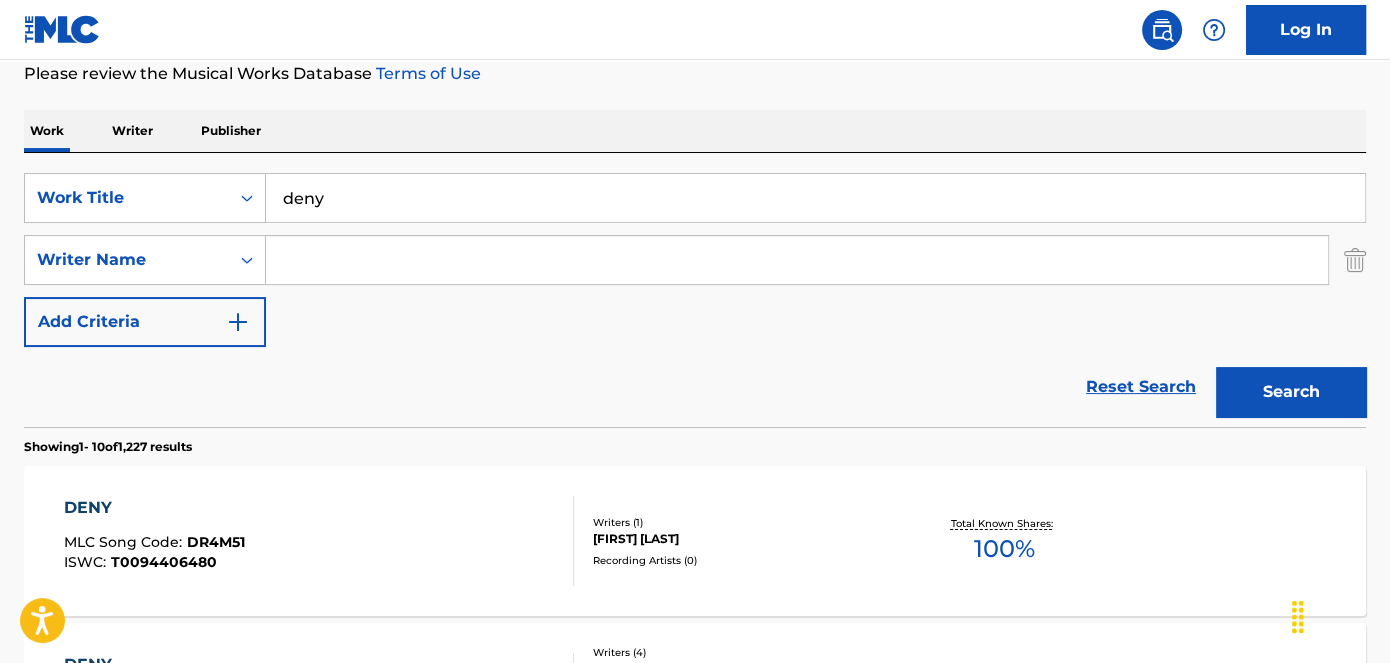 click at bounding box center [797, 260] 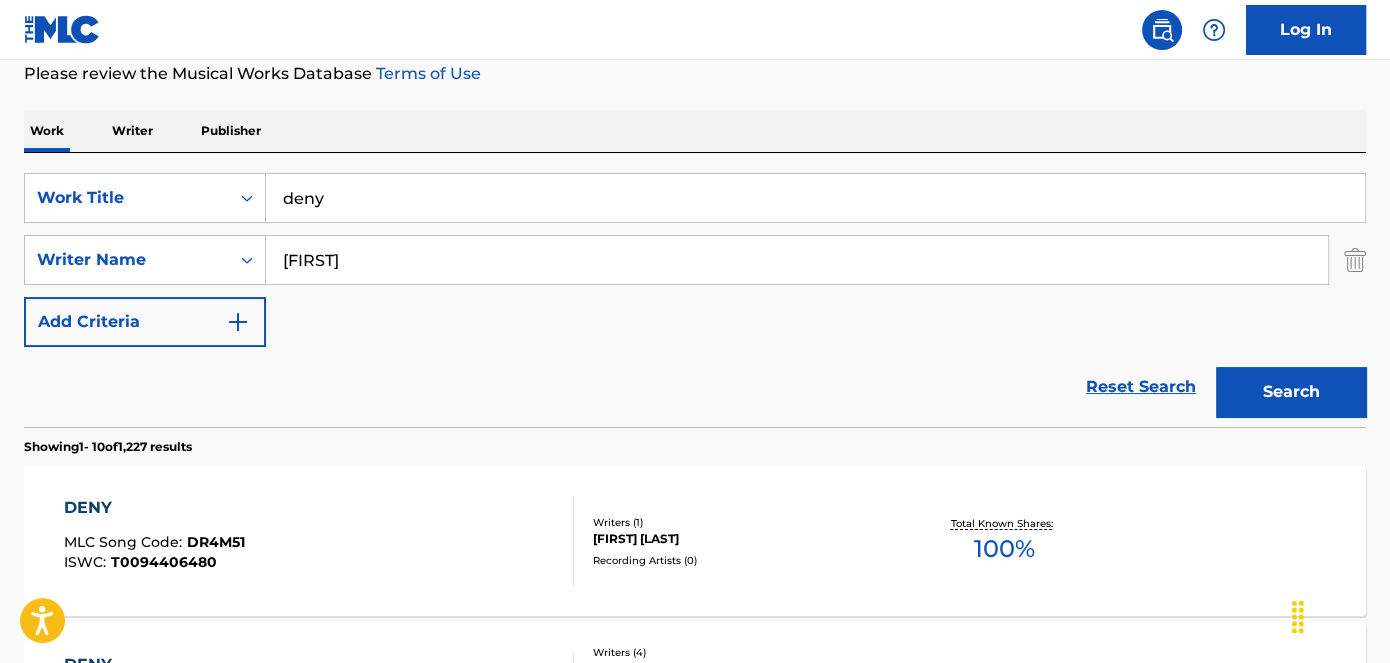 click on "Search" at bounding box center [1291, 392] 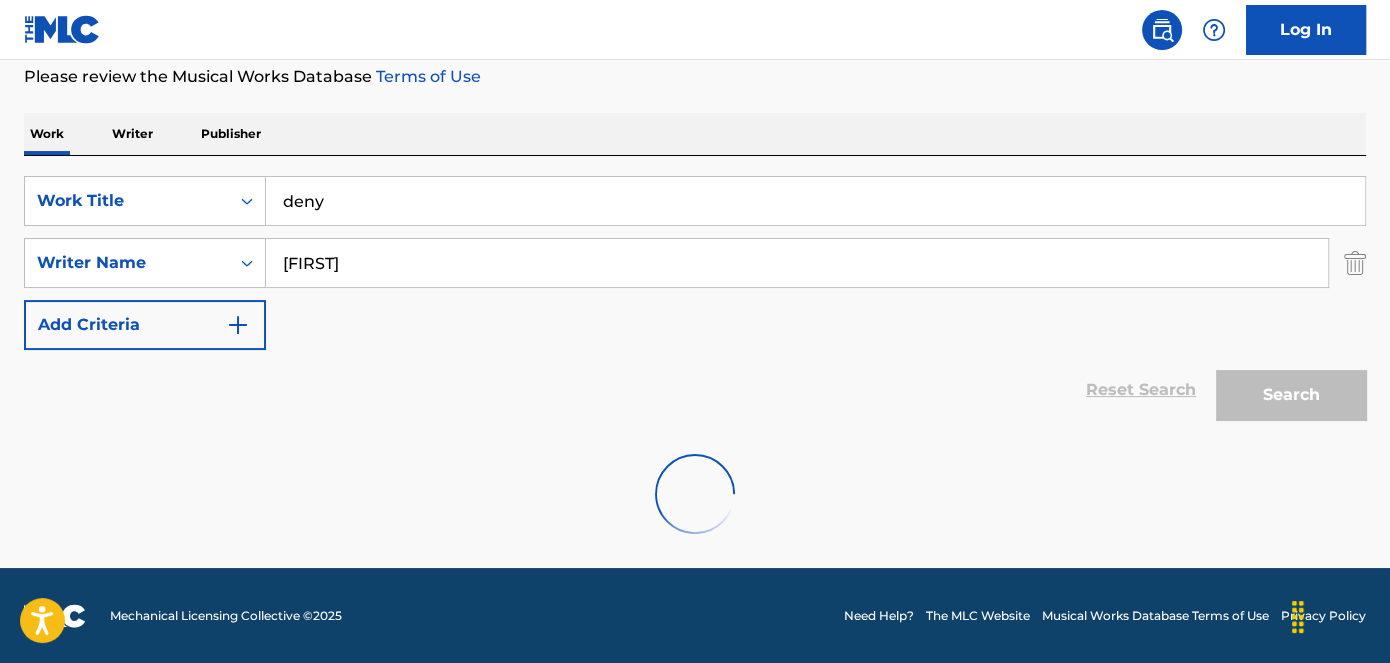 scroll, scrollTop: 204, scrollLeft: 0, axis: vertical 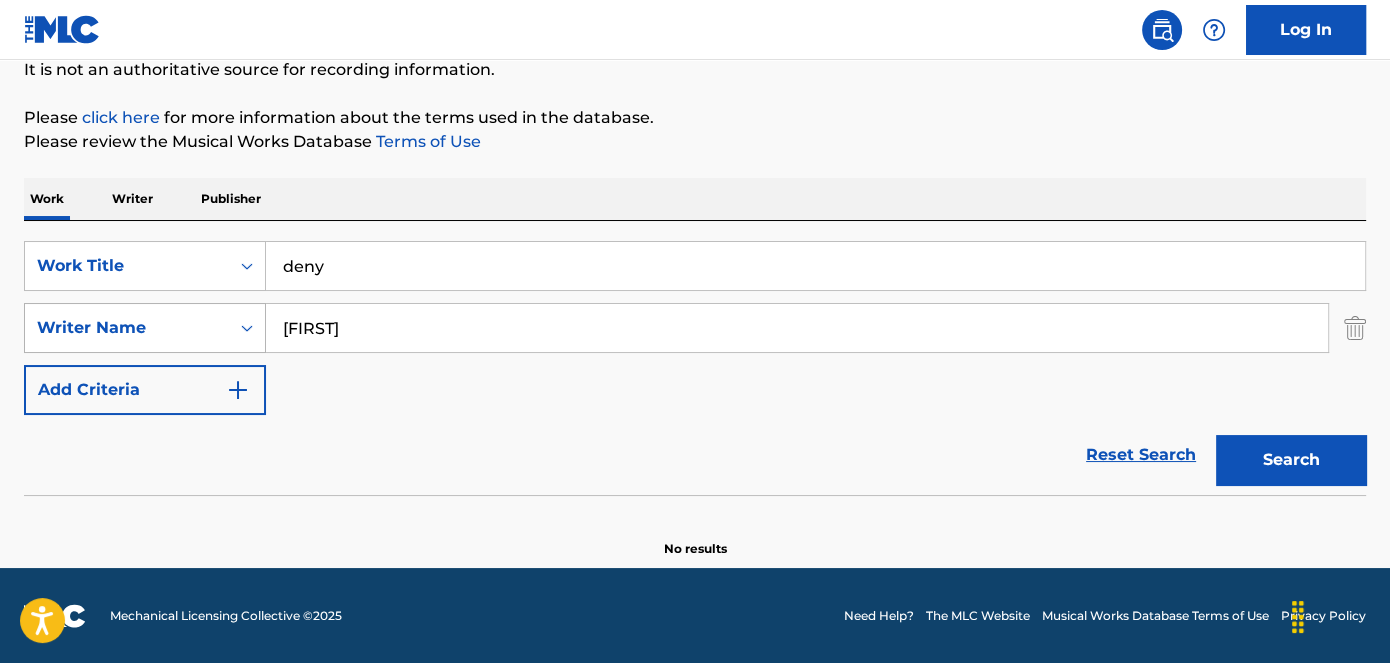 drag, startPoint x: 365, startPoint y: 318, endPoint x: 132, endPoint y: 307, distance: 233.2595 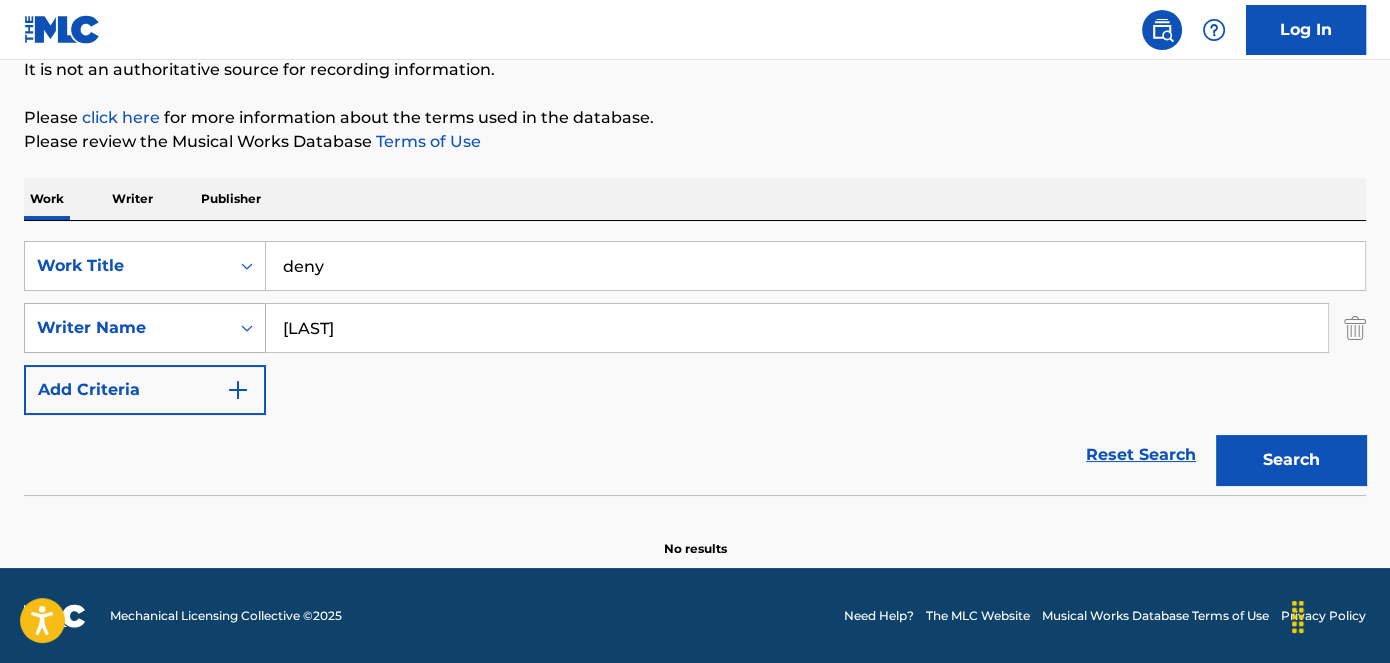 type on "[LAST]" 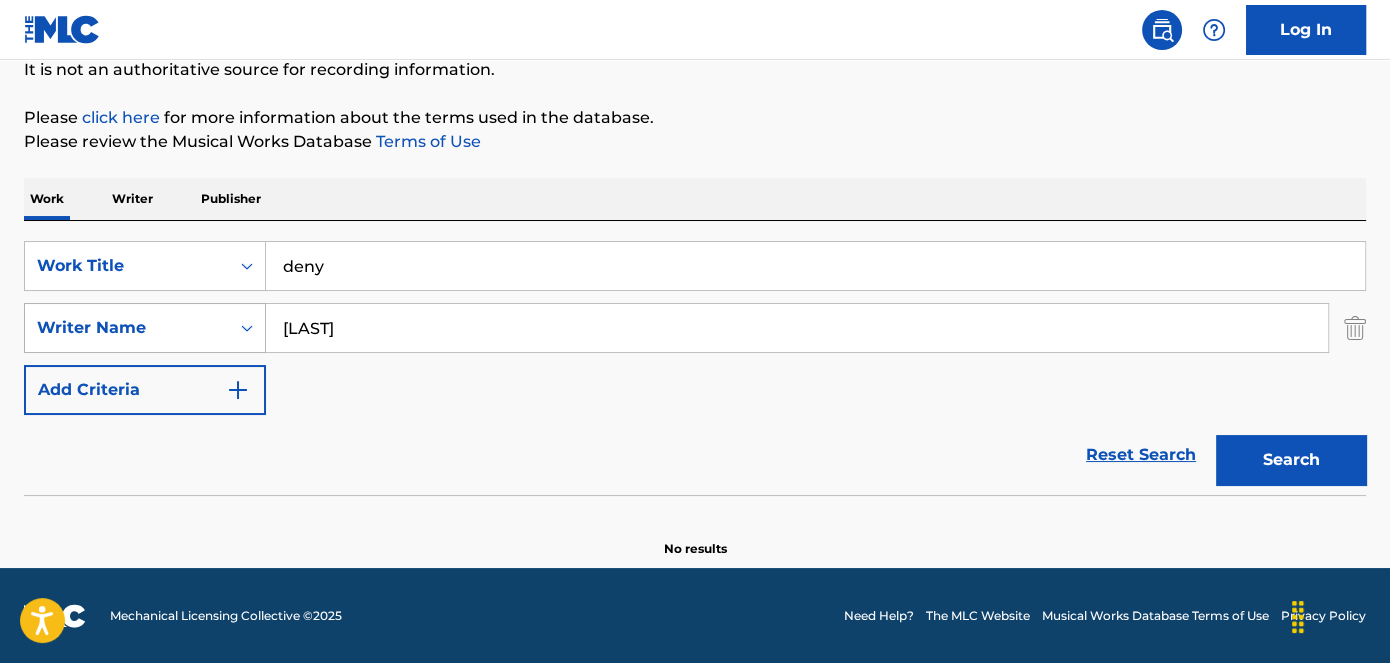 drag, startPoint x: 436, startPoint y: 326, endPoint x: 87, endPoint y: 318, distance: 349.09167 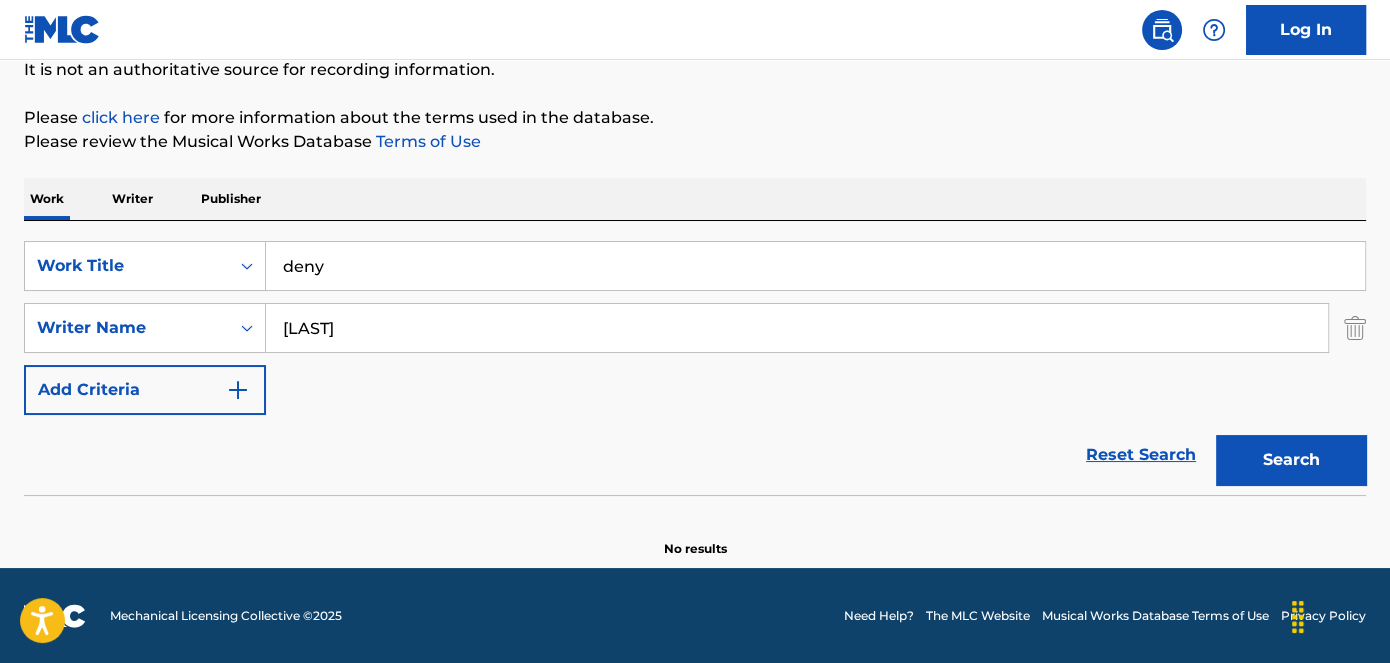 type on "[LAST]" 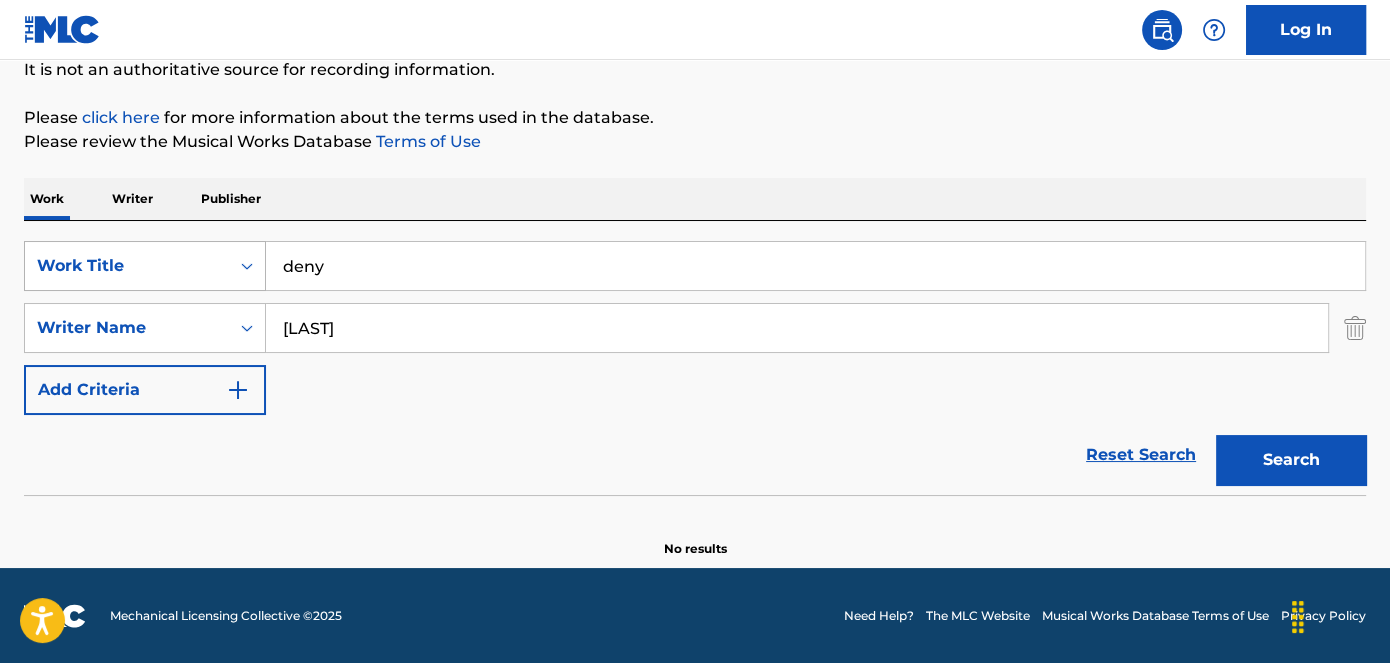 drag, startPoint x: 429, startPoint y: 268, endPoint x: 86, endPoint y: 267, distance: 343.00146 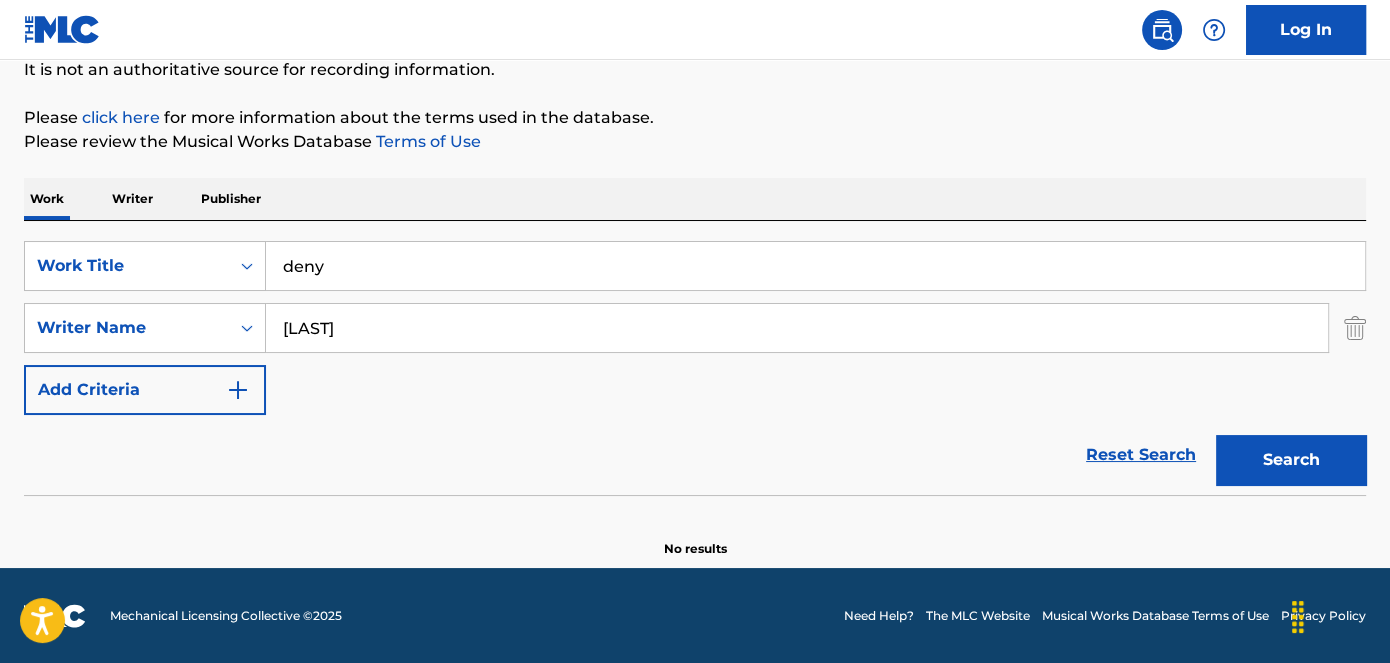 paste on "Let Me Go" 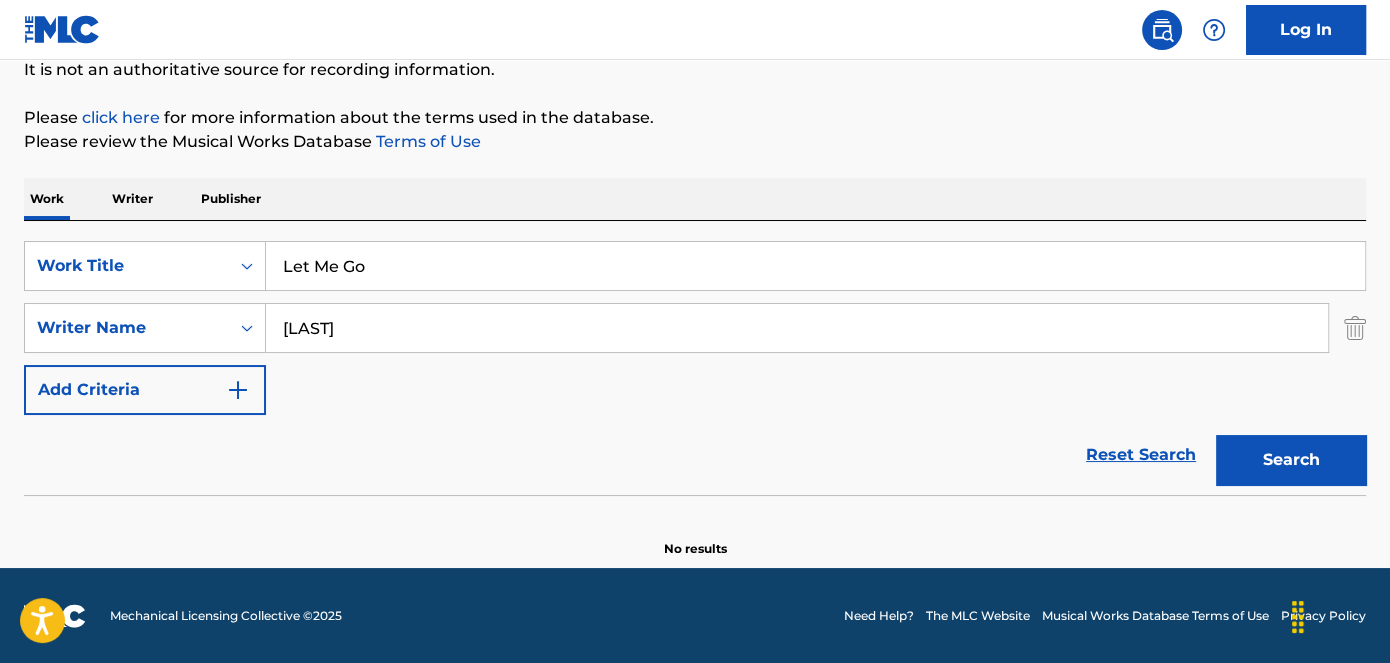 click on "Search" at bounding box center (1291, 460) 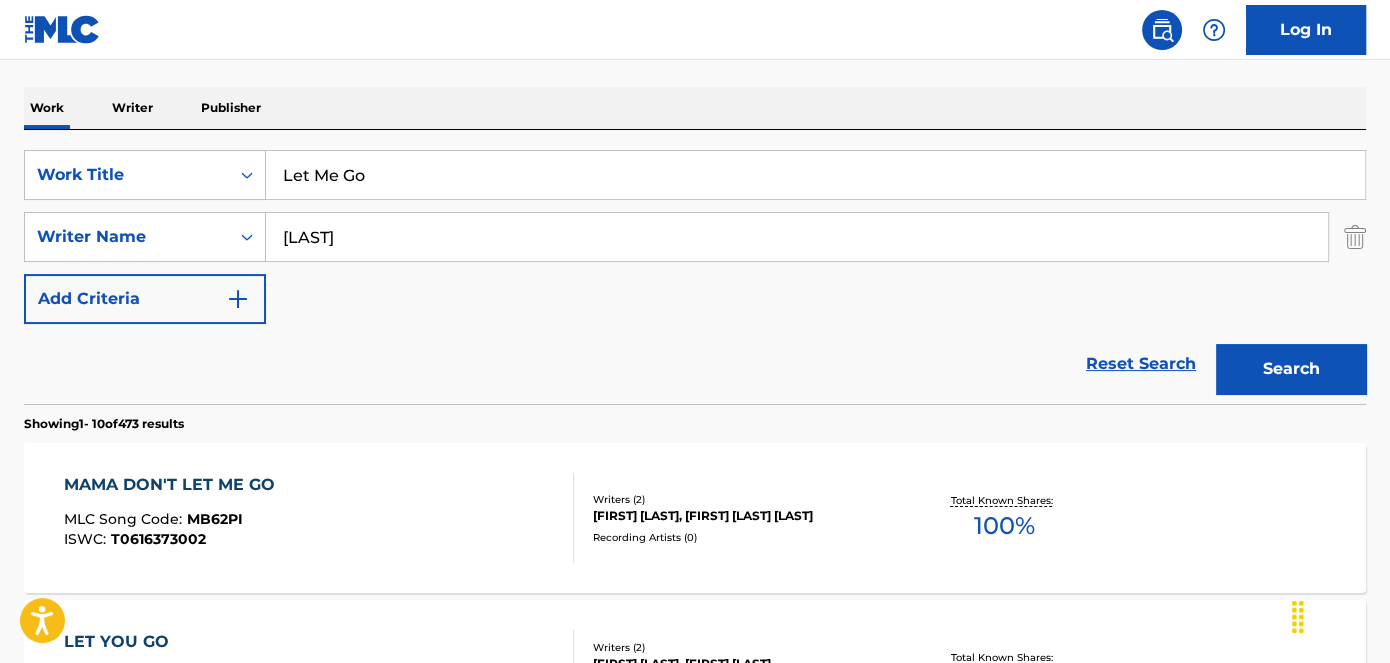 scroll, scrollTop: 113, scrollLeft: 0, axis: vertical 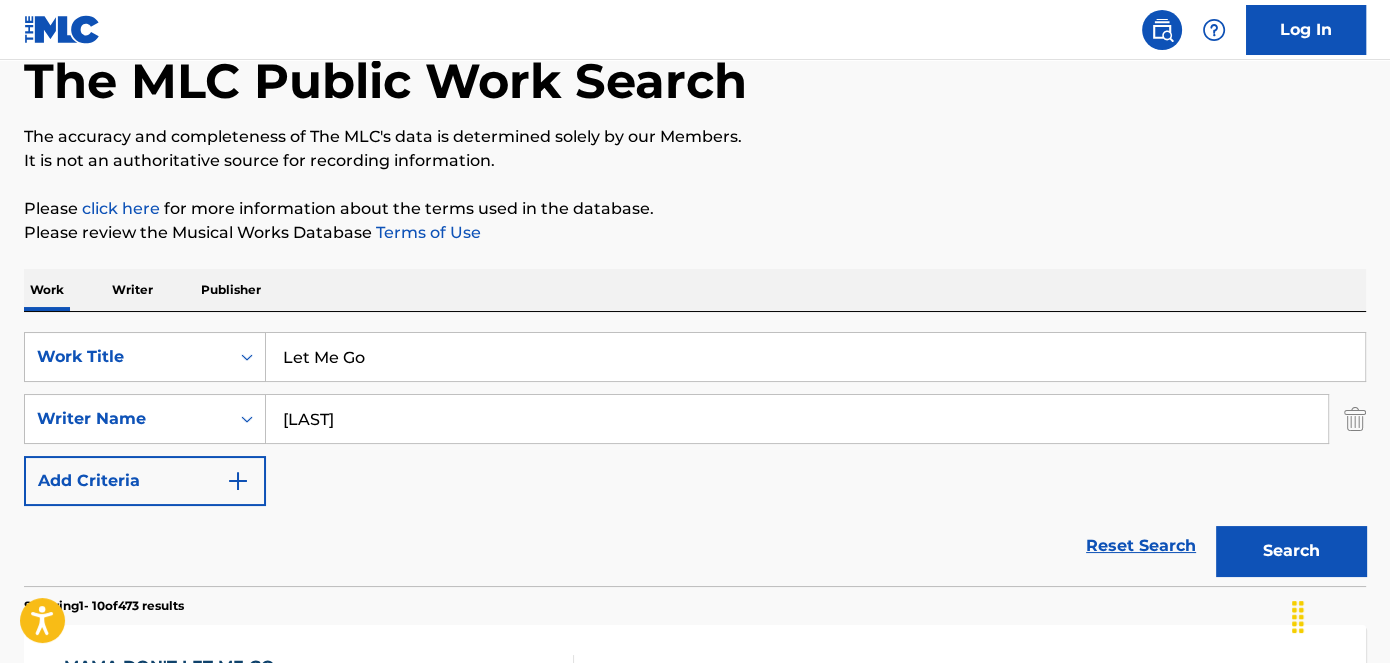 click on "Let Me Go" at bounding box center (815, 357) 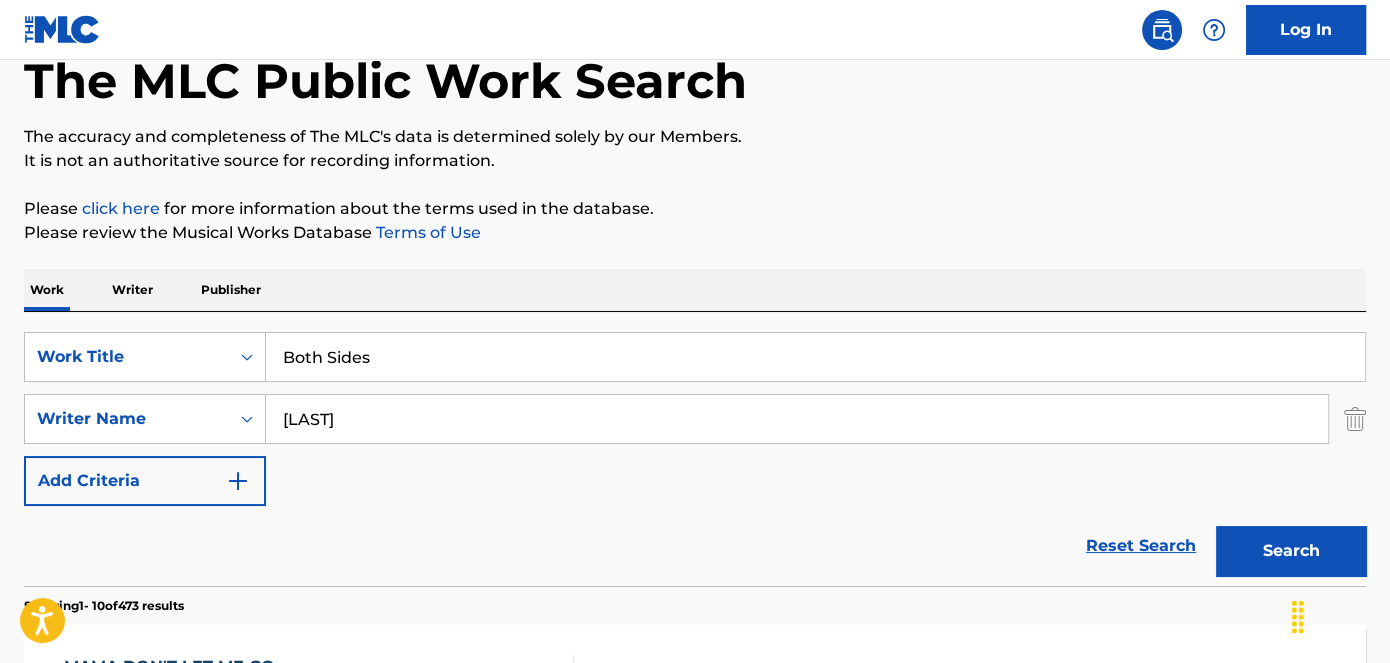 click on "Work Writer Publisher" at bounding box center (695, 290) 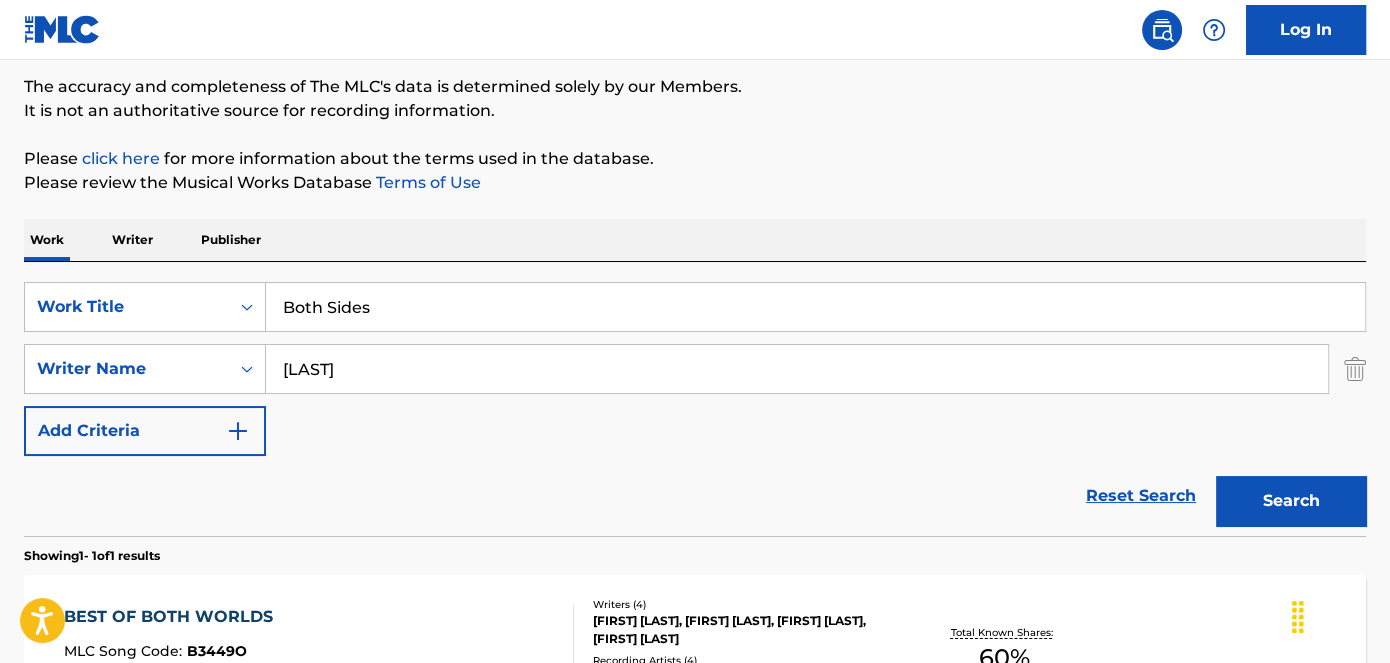 scroll, scrollTop: 151, scrollLeft: 0, axis: vertical 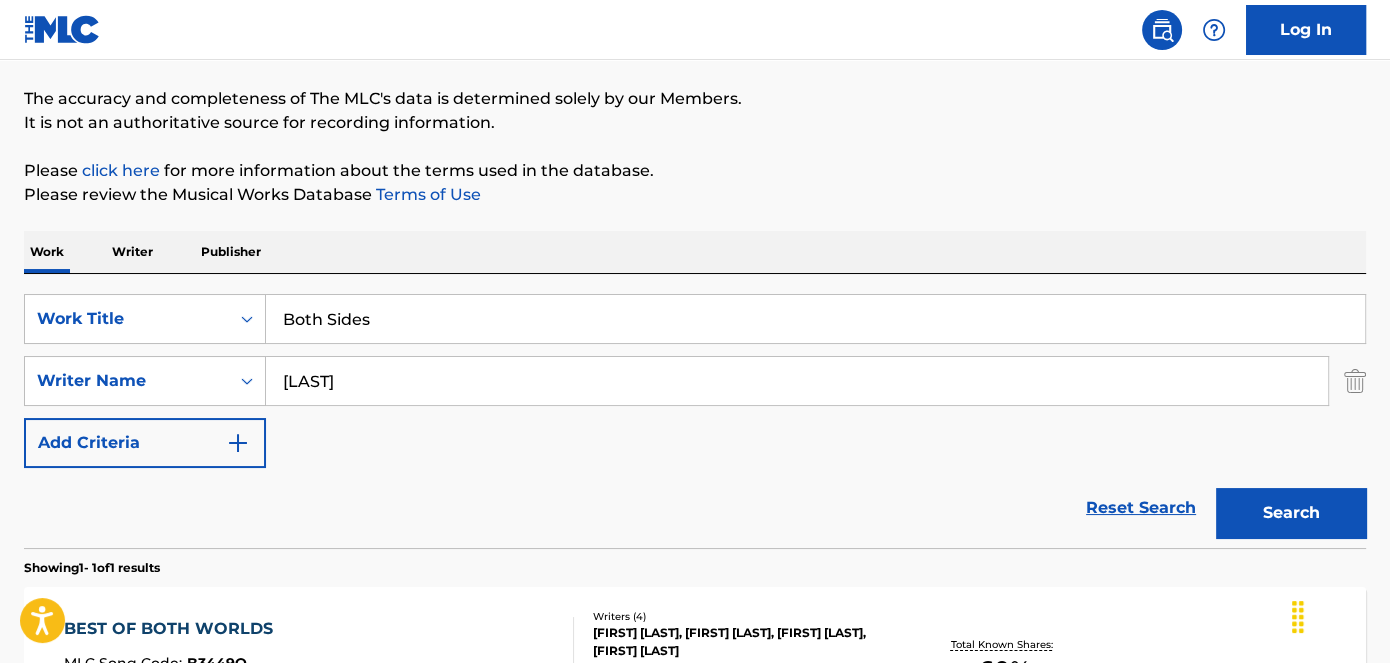 click on "Both Sides" at bounding box center [815, 319] 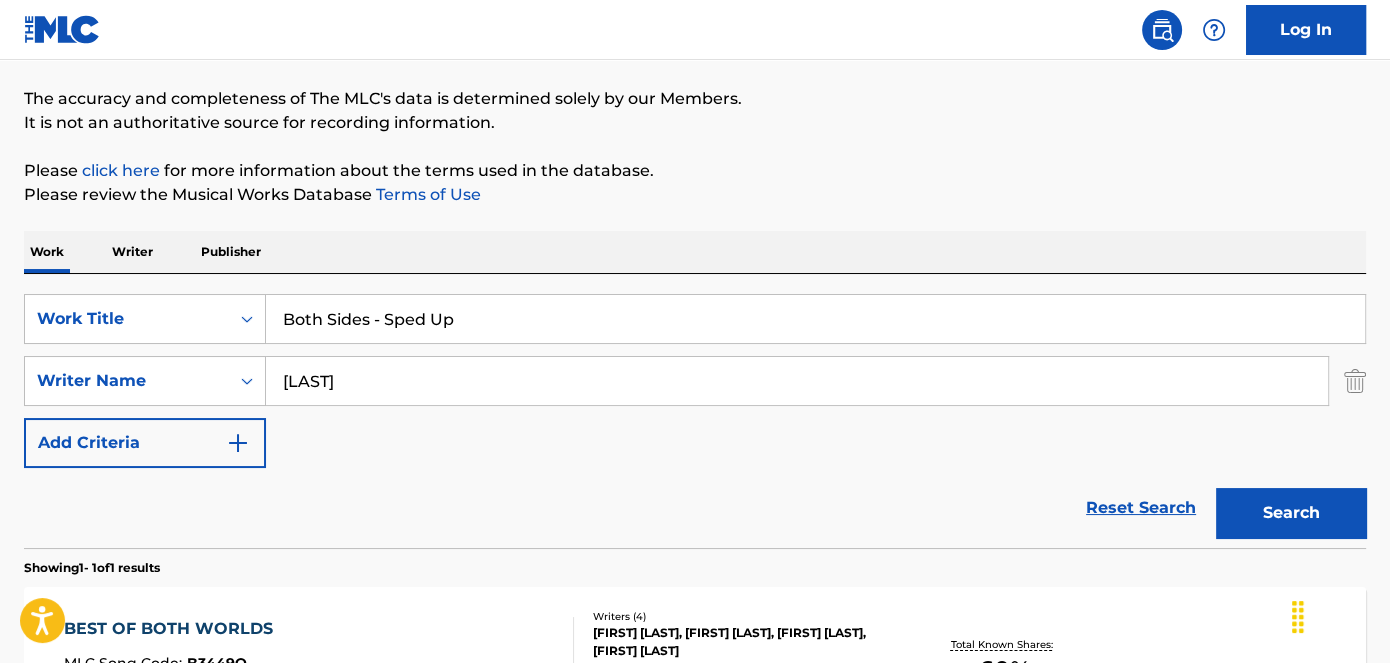 drag, startPoint x: 1003, startPoint y: 211, endPoint x: 1096, endPoint y: 350, distance: 167.24234 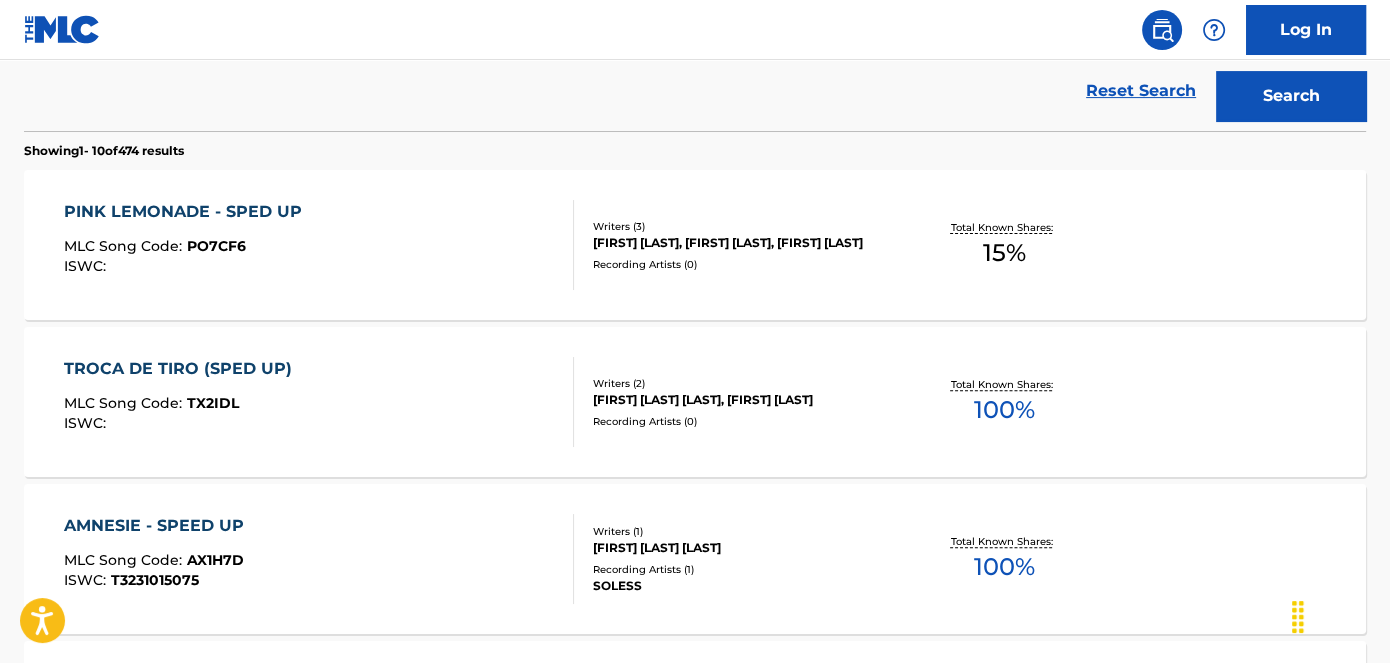 scroll, scrollTop: 360, scrollLeft: 0, axis: vertical 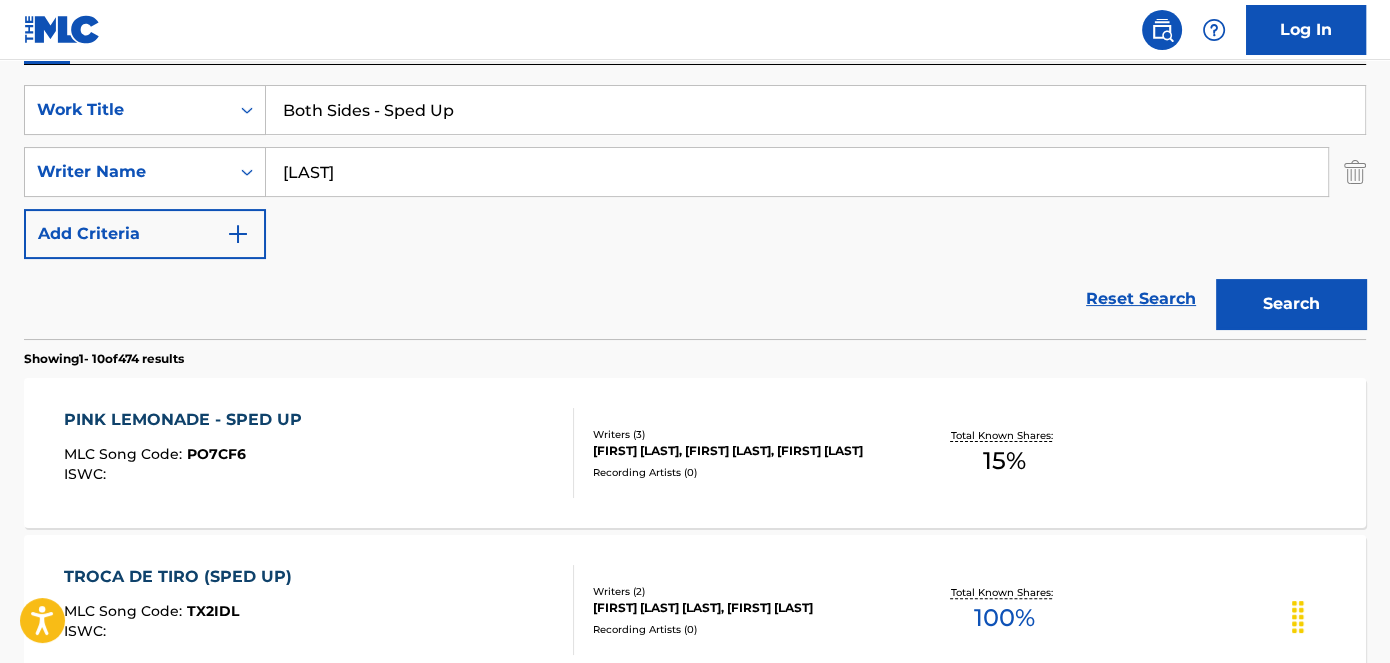 click on "Both Sides - Sped Up" at bounding box center [815, 110] 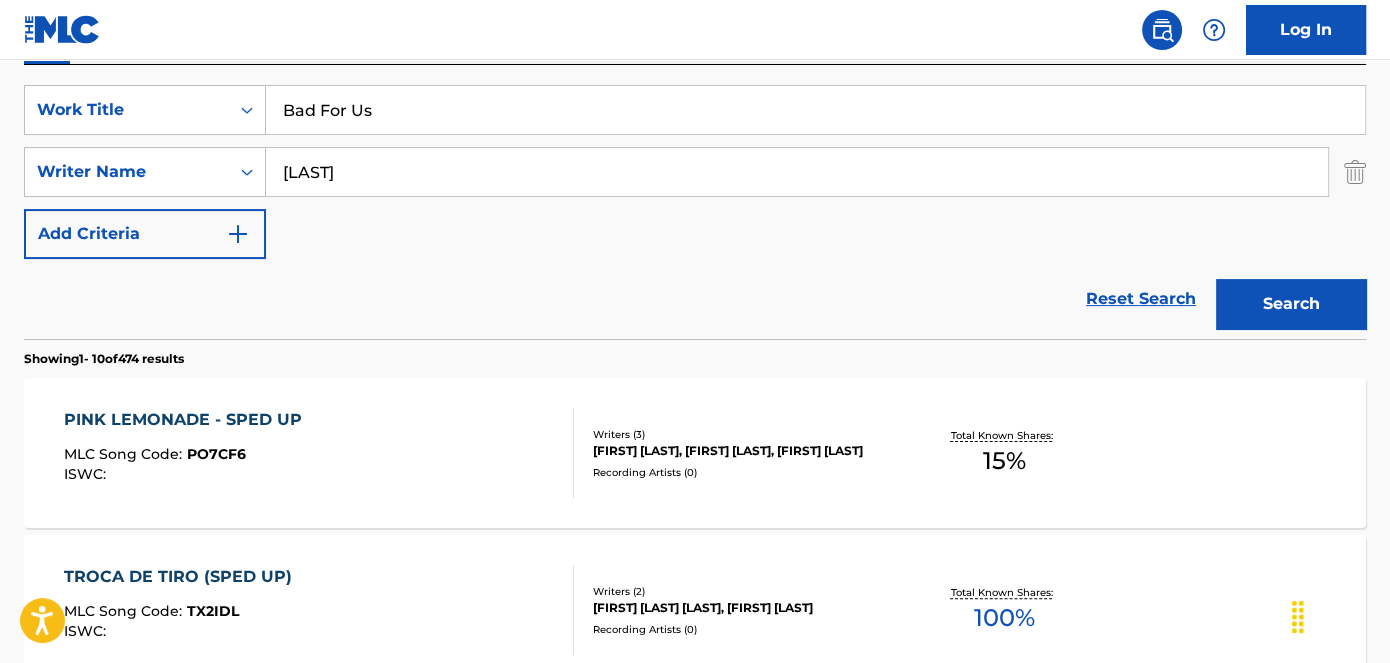 click on "Search" at bounding box center [1291, 304] 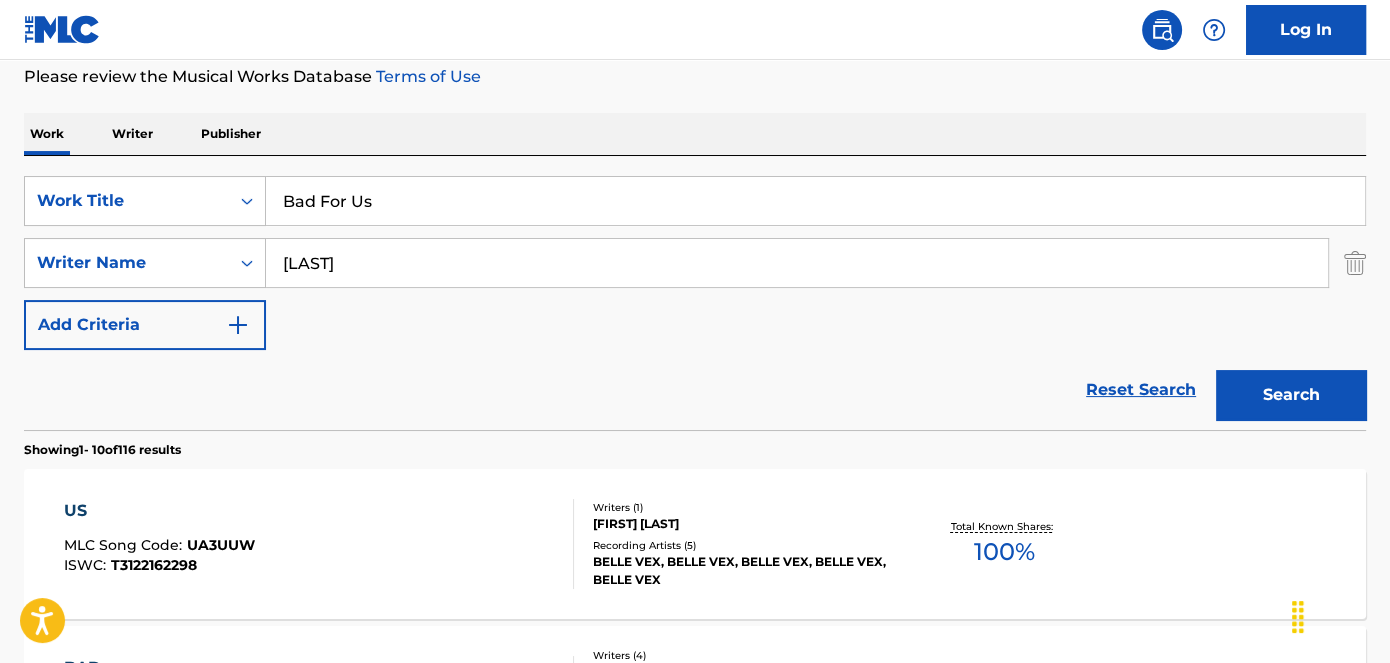scroll, scrollTop: 360, scrollLeft: 0, axis: vertical 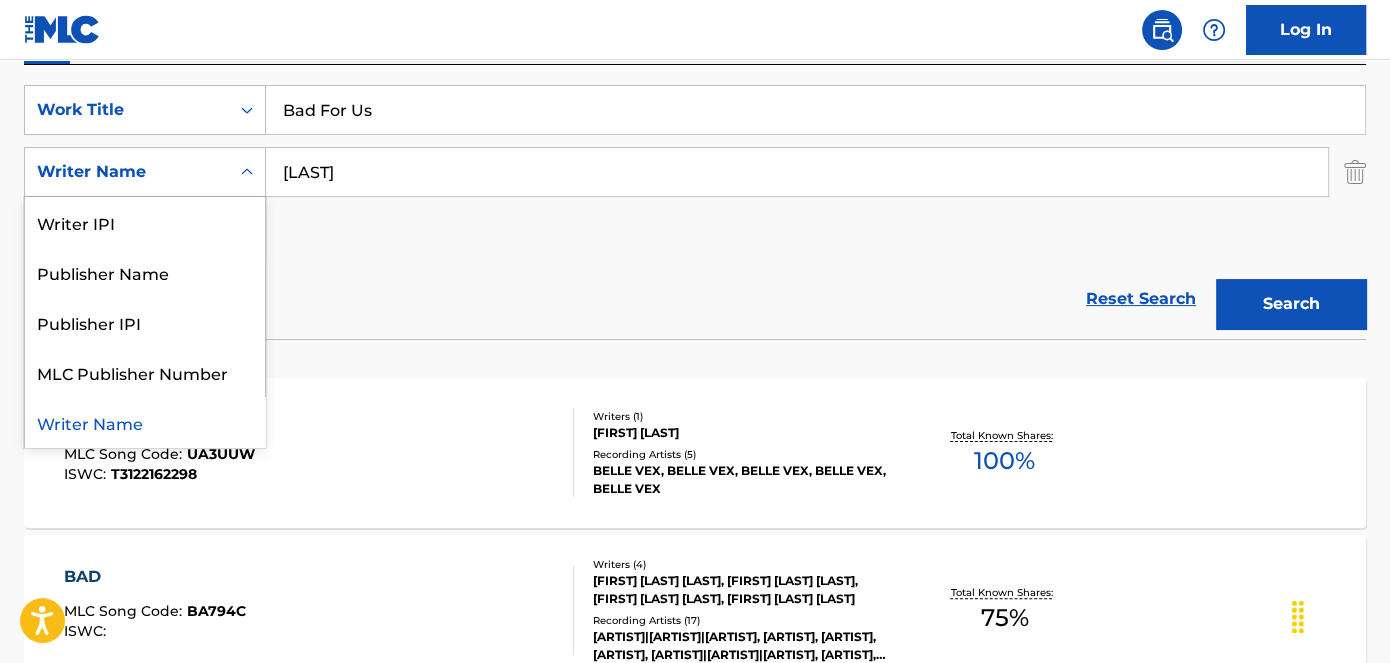 click on "Writer Name" at bounding box center (127, 172) 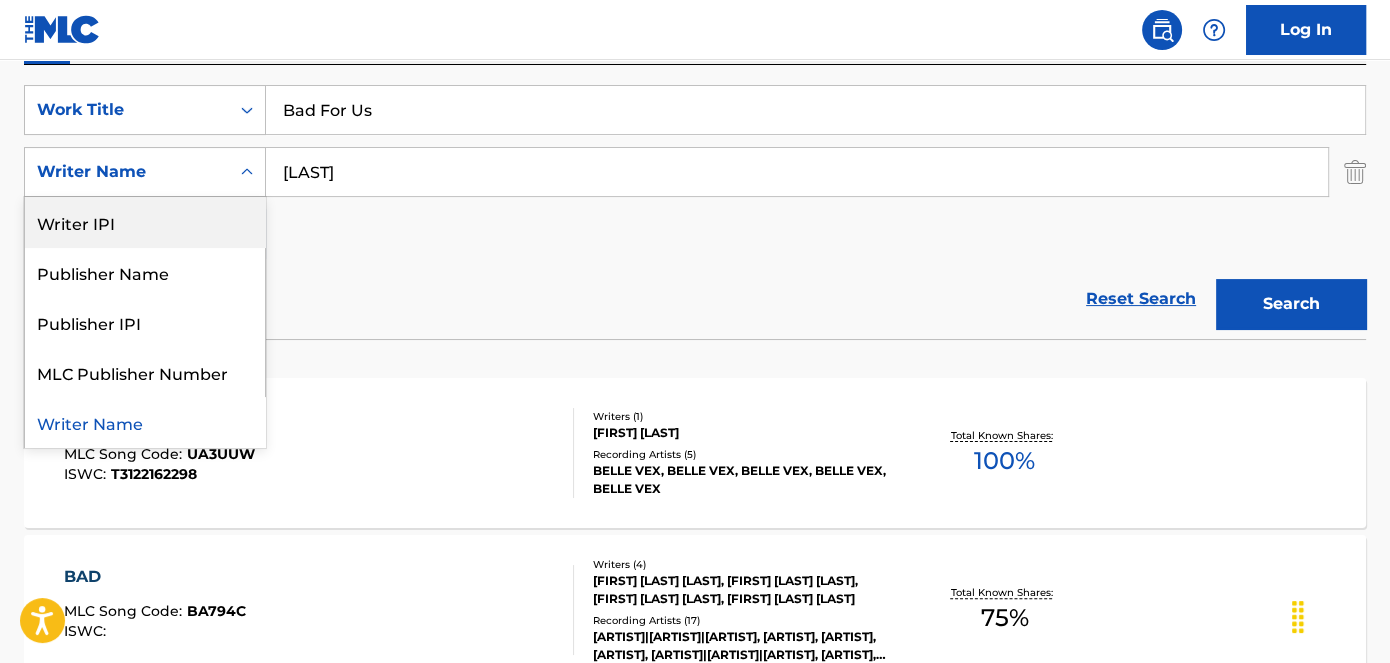 click on "Reset Search Search" at bounding box center (695, 299) 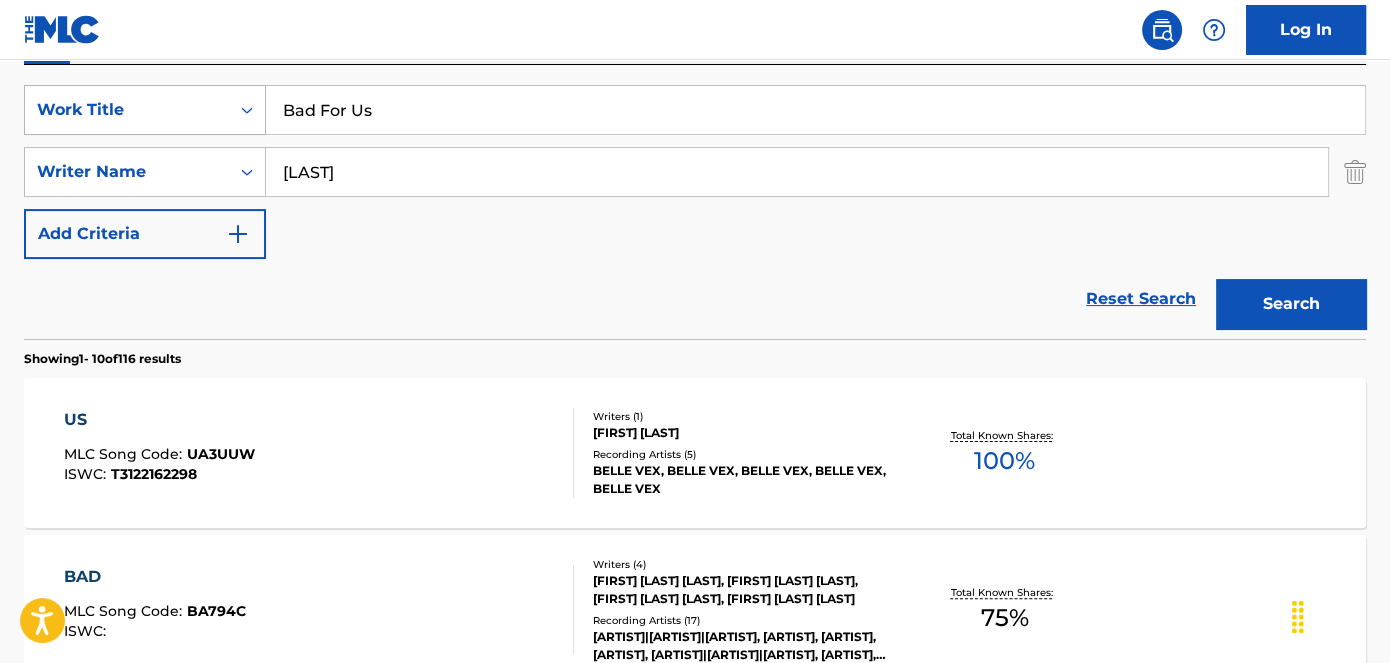 drag, startPoint x: 466, startPoint y: 115, endPoint x: 206, endPoint y: 115, distance: 260 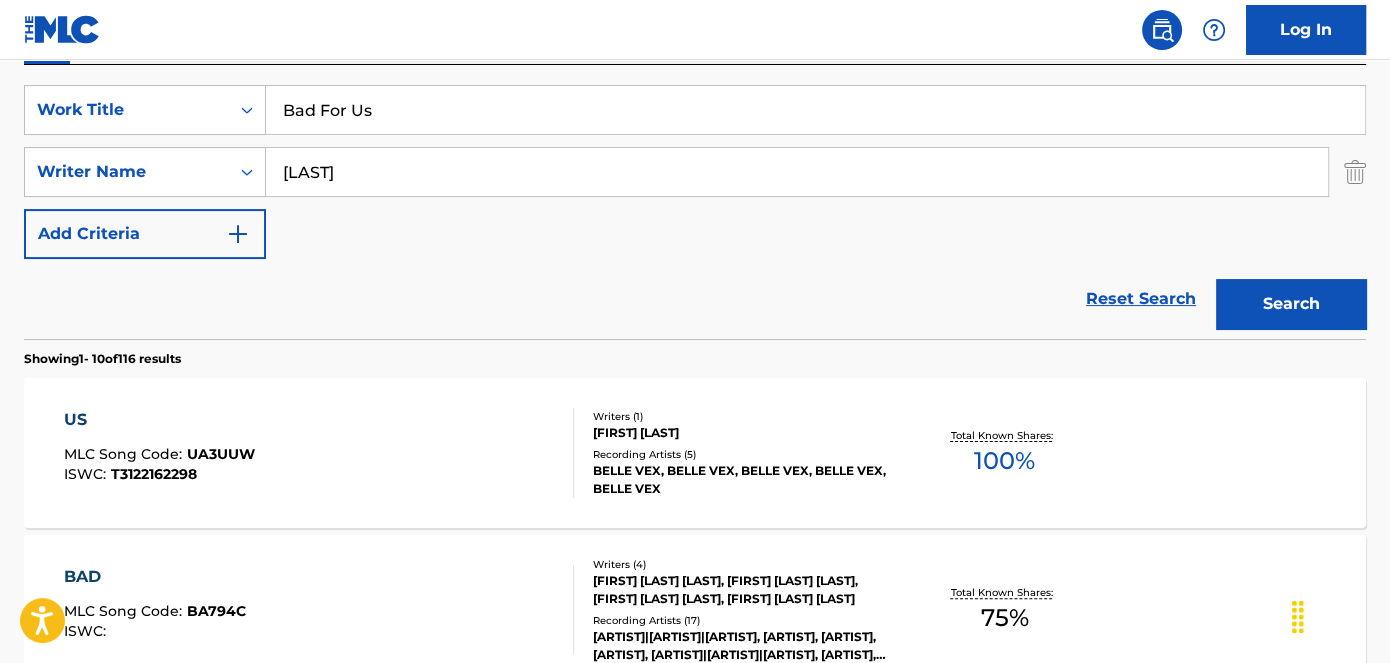 paste on "Same Old Way" 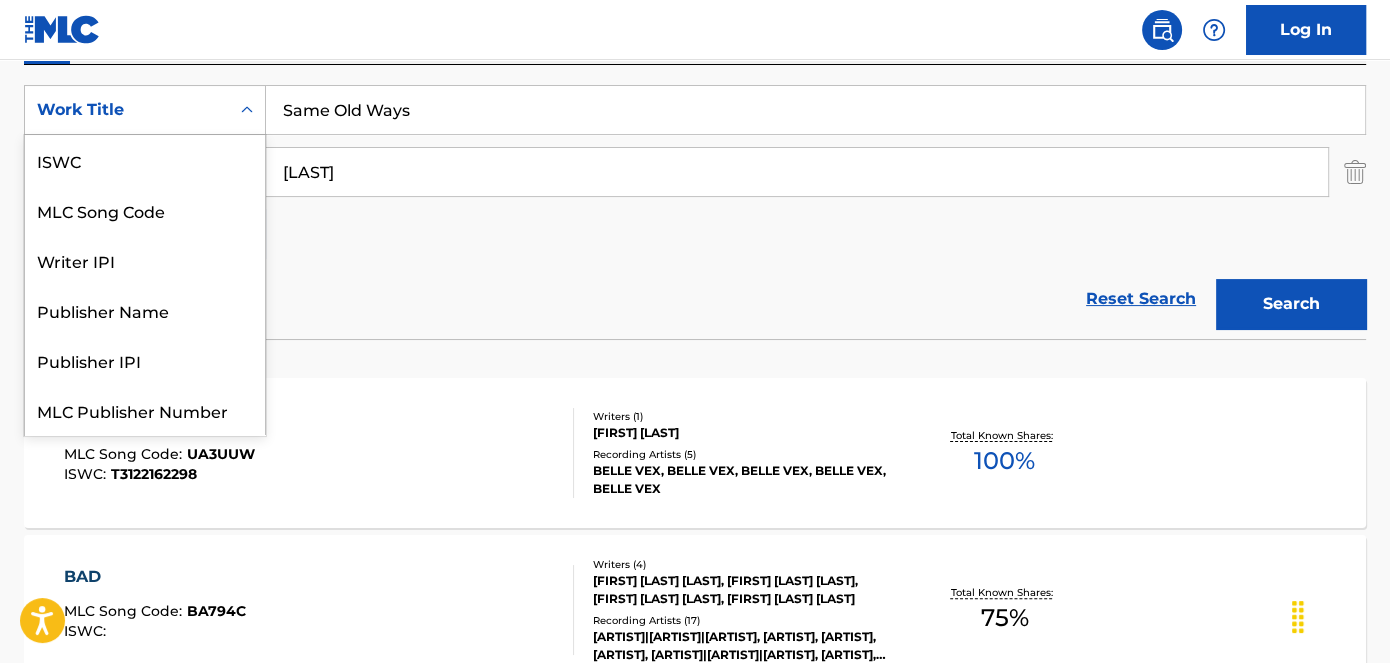 drag, startPoint x: 417, startPoint y: 117, endPoint x: 1185, endPoint y: 241, distance: 777.946 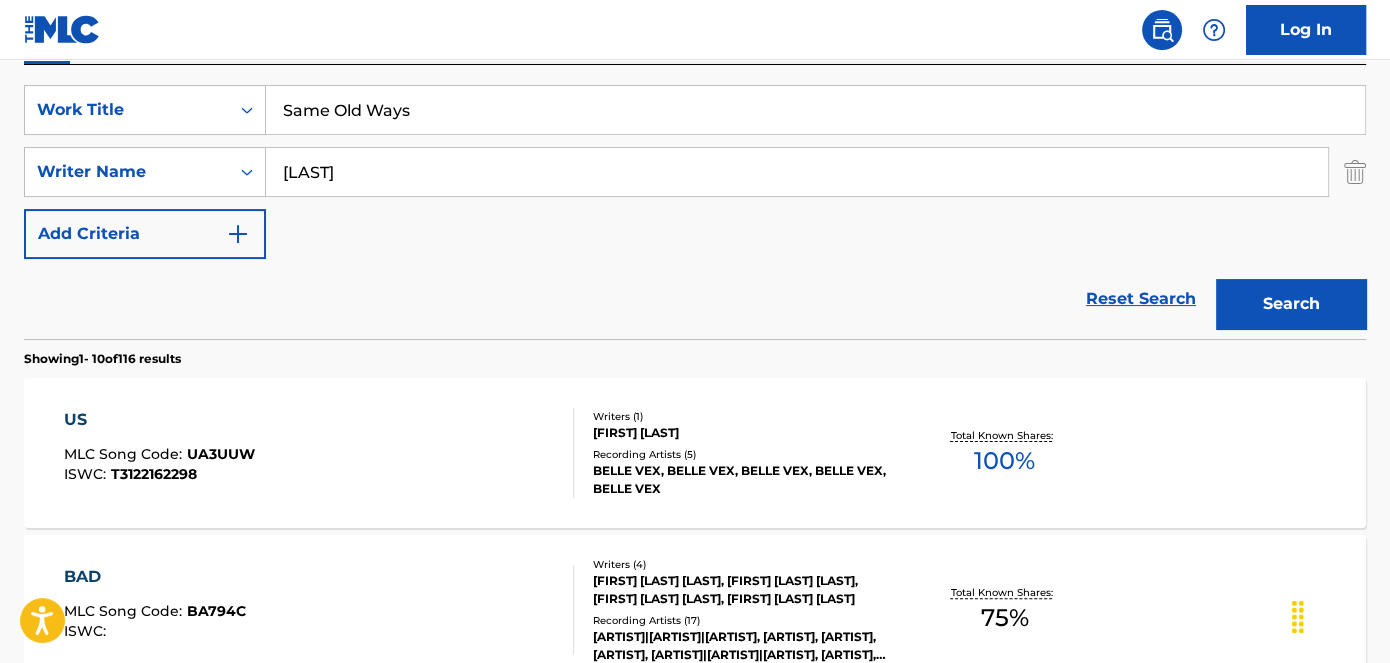 click on "Search" at bounding box center [1291, 304] 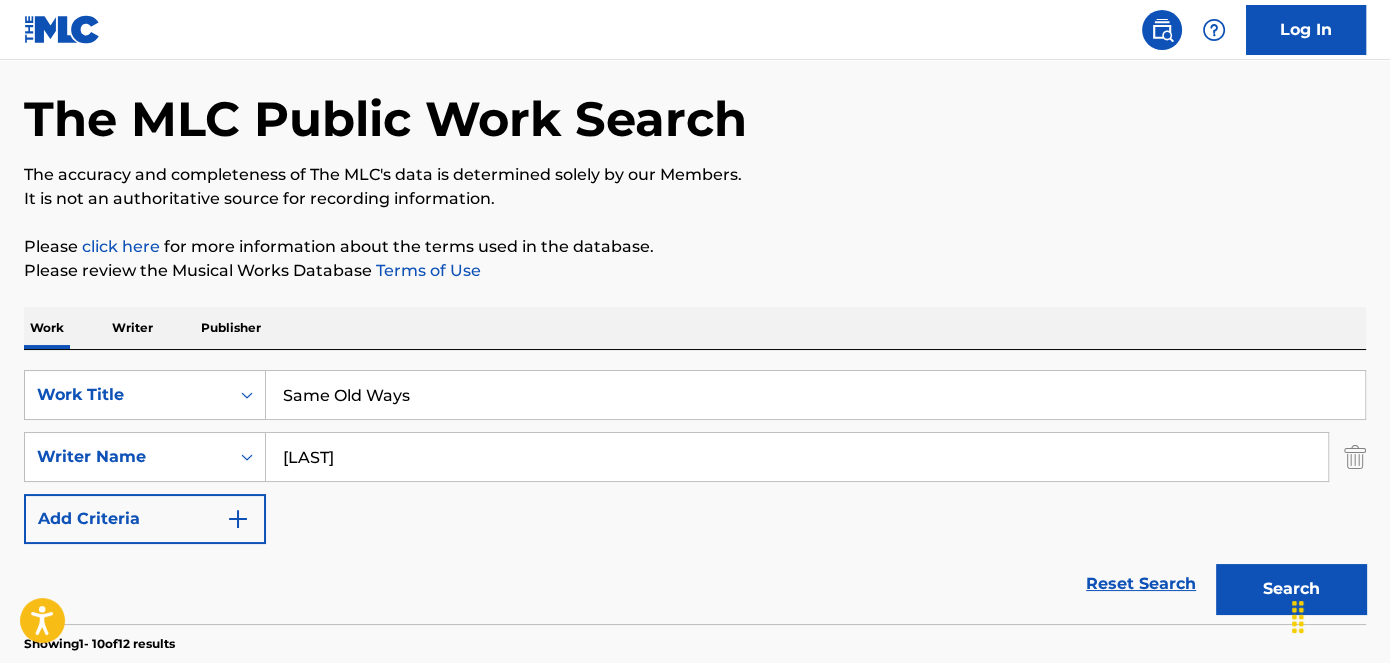 scroll, scrollTop: 0, scrollLeft: 0, axis: both 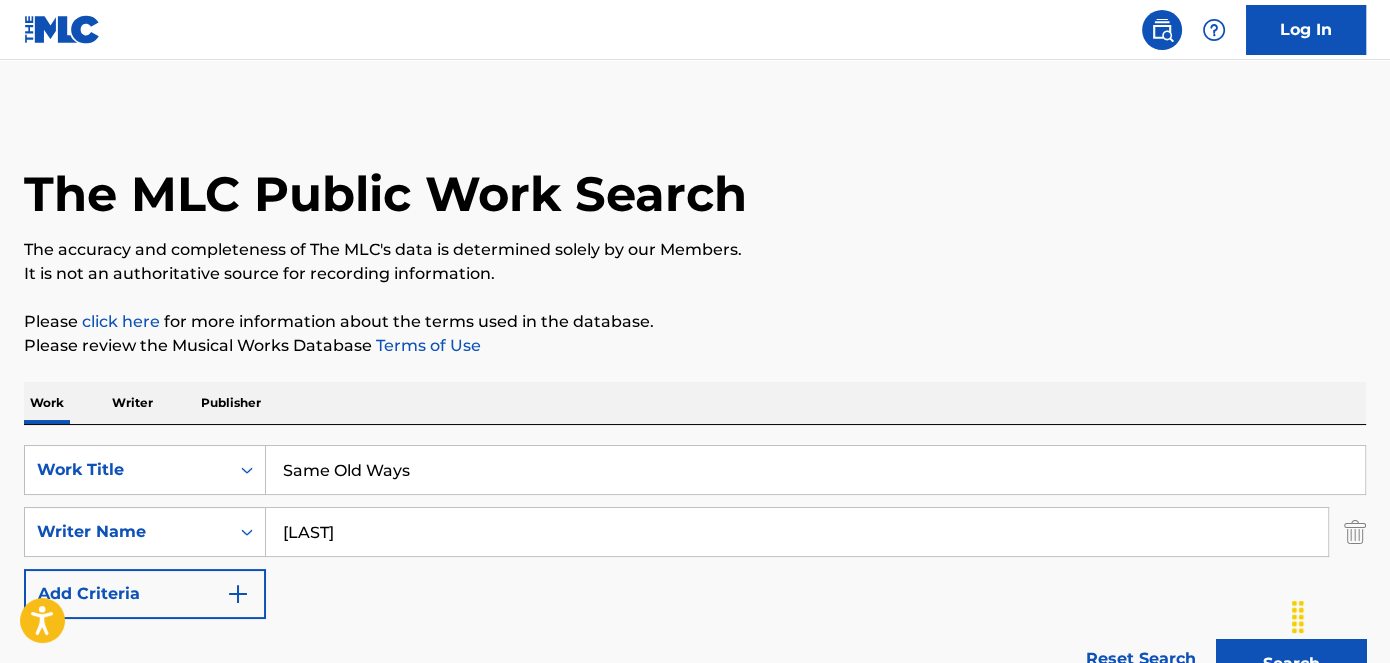 click on "Same Old Ways" at bounding box center (815, 470) 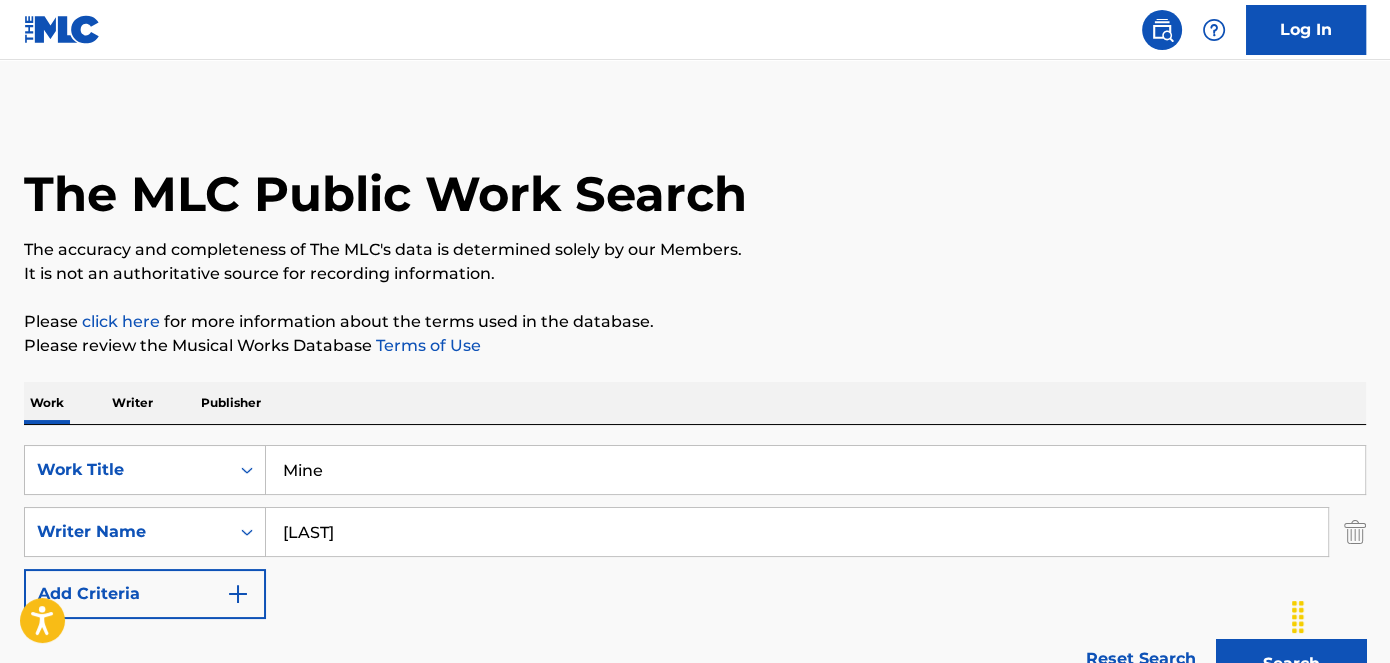 click on "It is not an authoritative source for recording information." at bounding box center [695, 274] 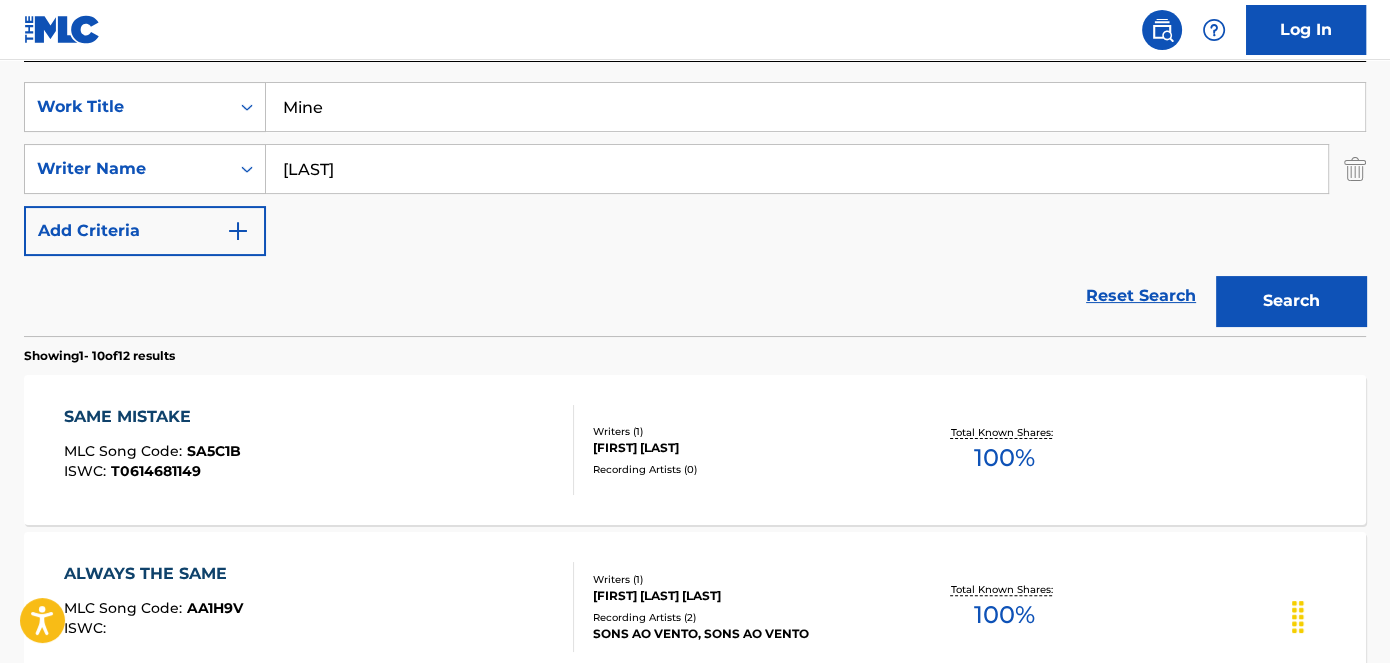 click on "Search" at bounding box center (1291, 301) 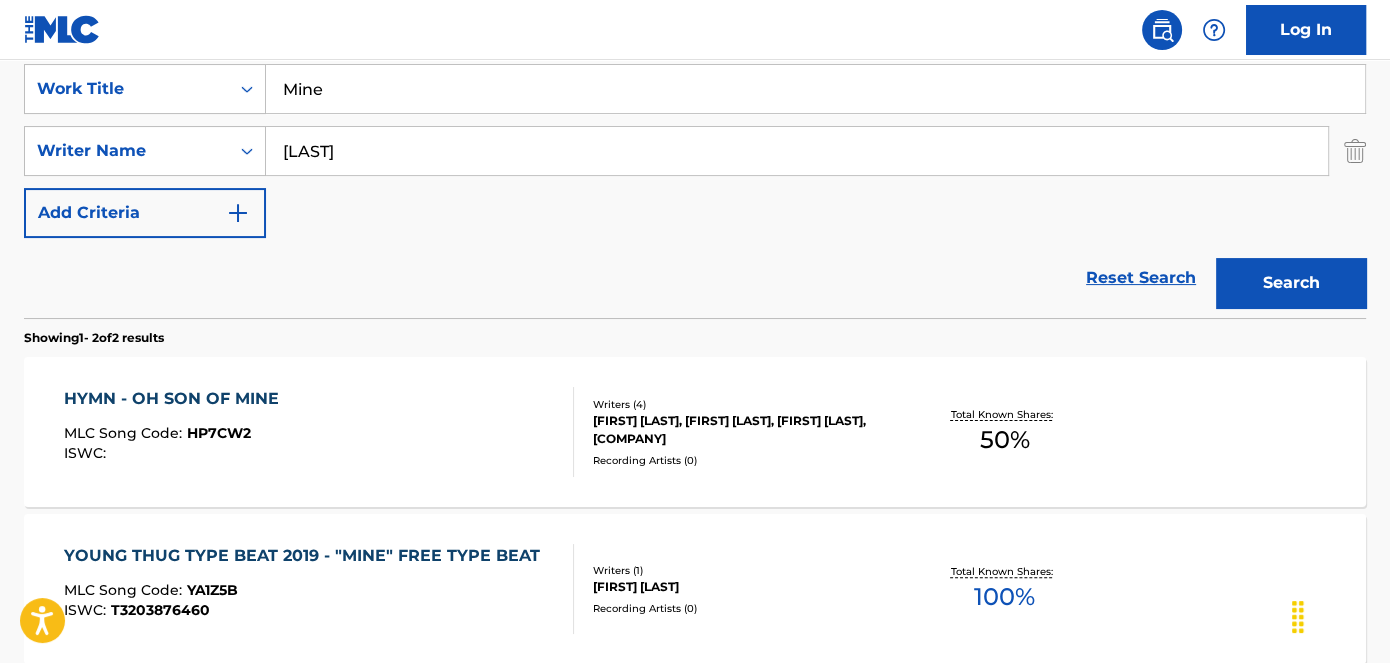 scroll, scrollTop: 308, scrollLeft: 0, axis: vertical 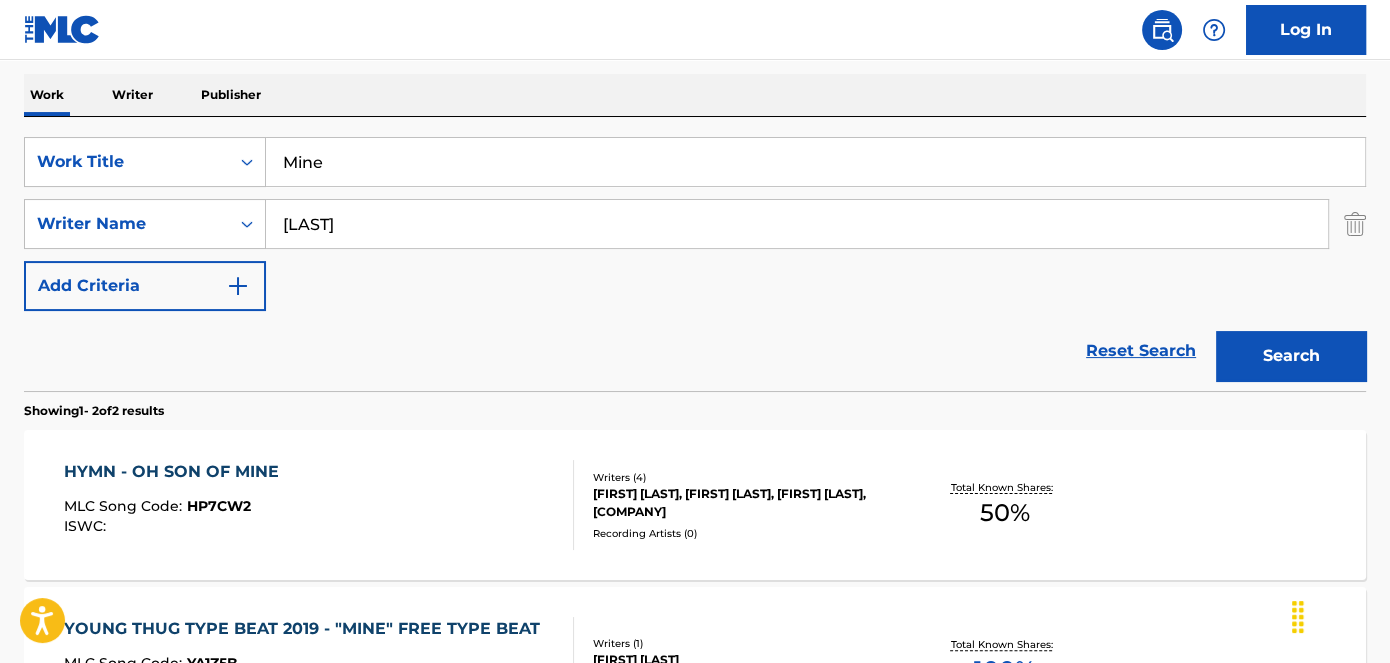 click on "SearchWithCriteriab85f2d67-f9a3-4cc4-86e7-40dcdcb0ff53 Writer Name [LAST]" at bounding box center (695, 224) 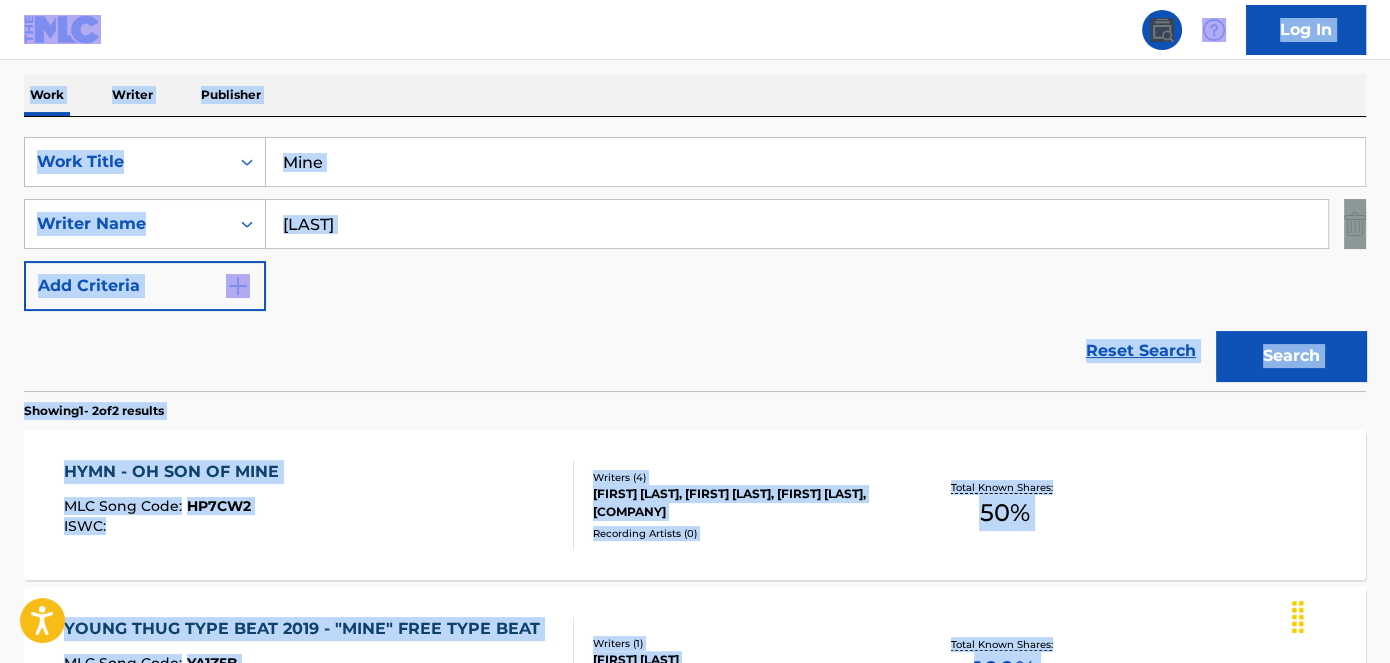 click on "Mine" at bounding box center (815, 162) 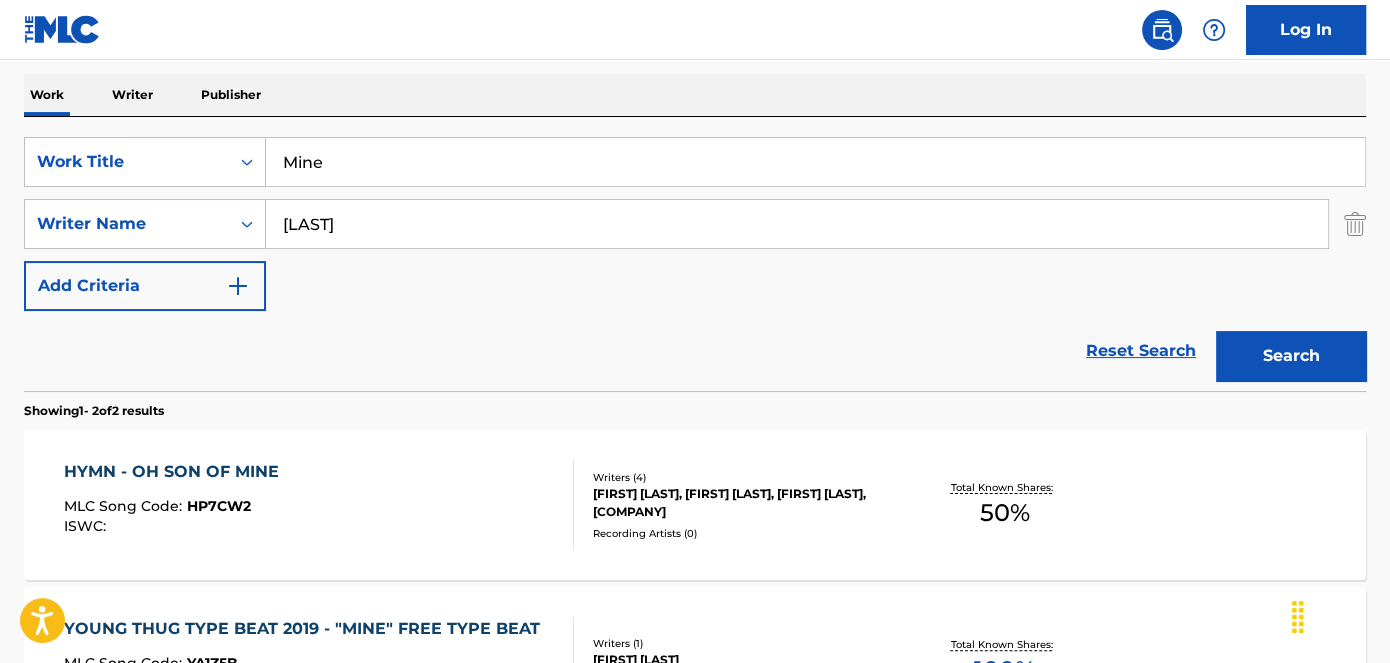 paste on "Excuses" 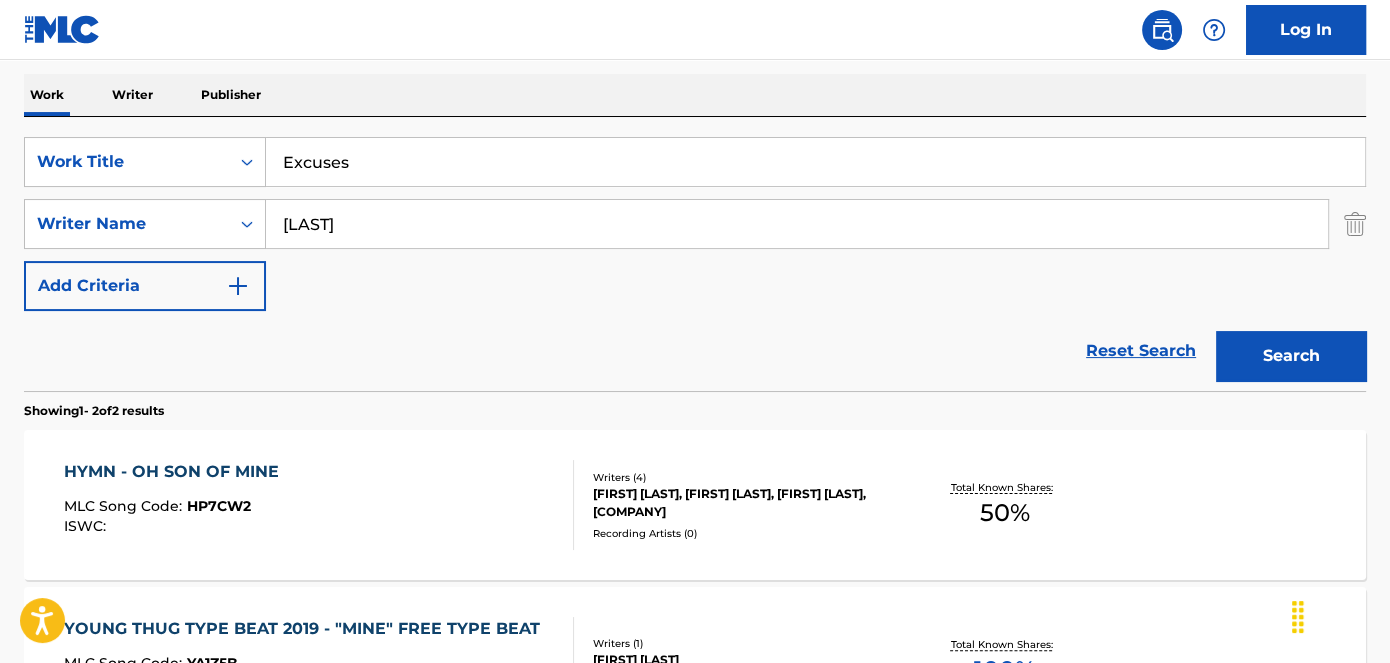 click on "Search" at bounding box center [1291, 356] 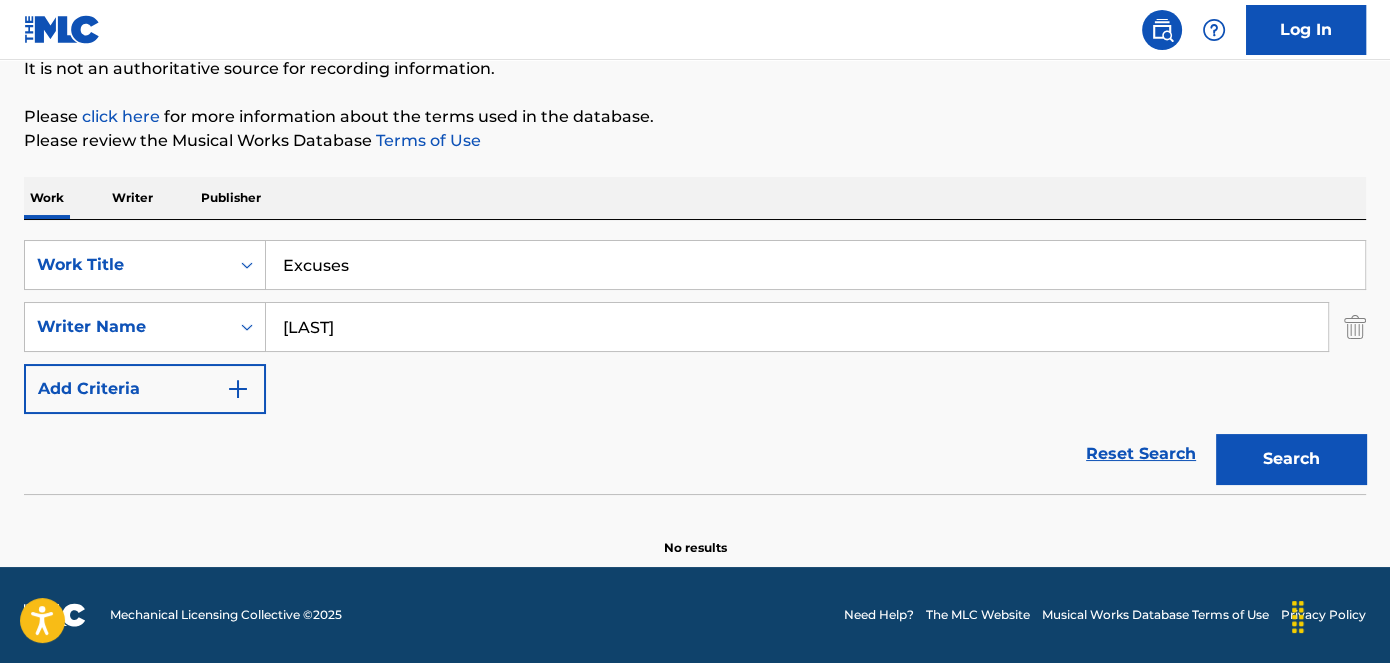 scroll, scrollTop: 204, scrollLeft: 0, axis: vertical 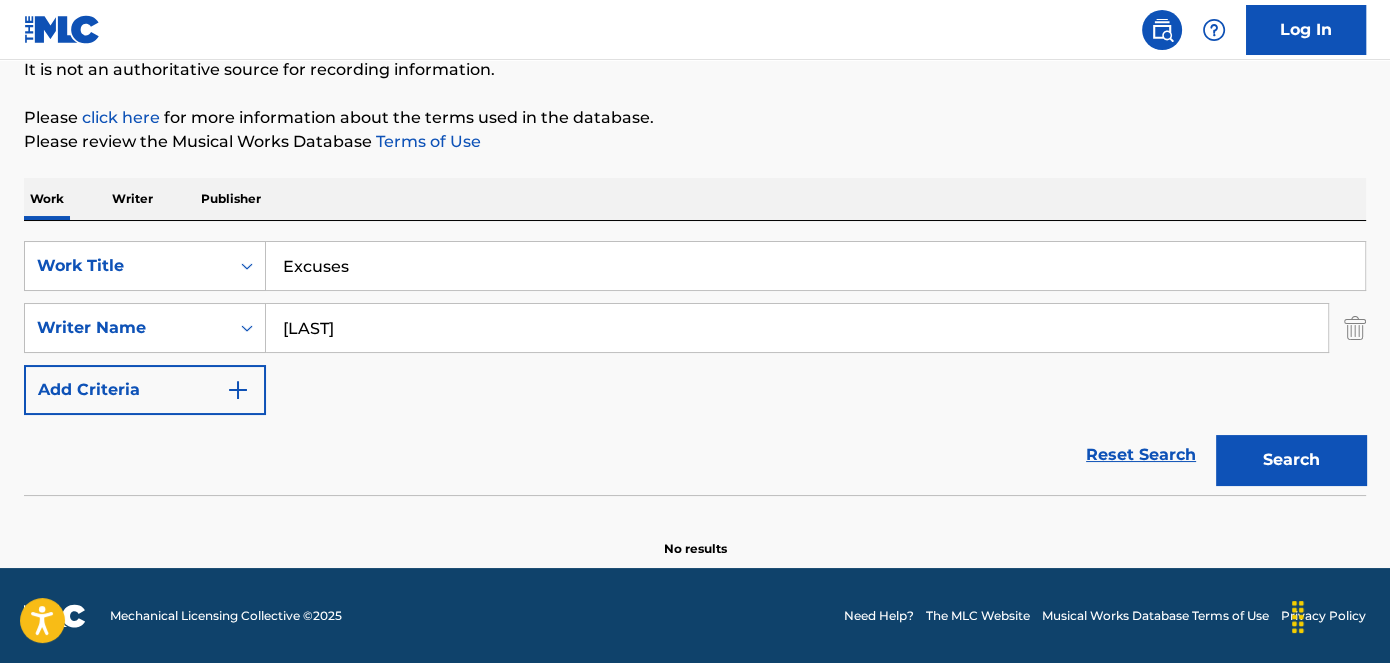 click on "Excuses" at bounding box center (815, 266) 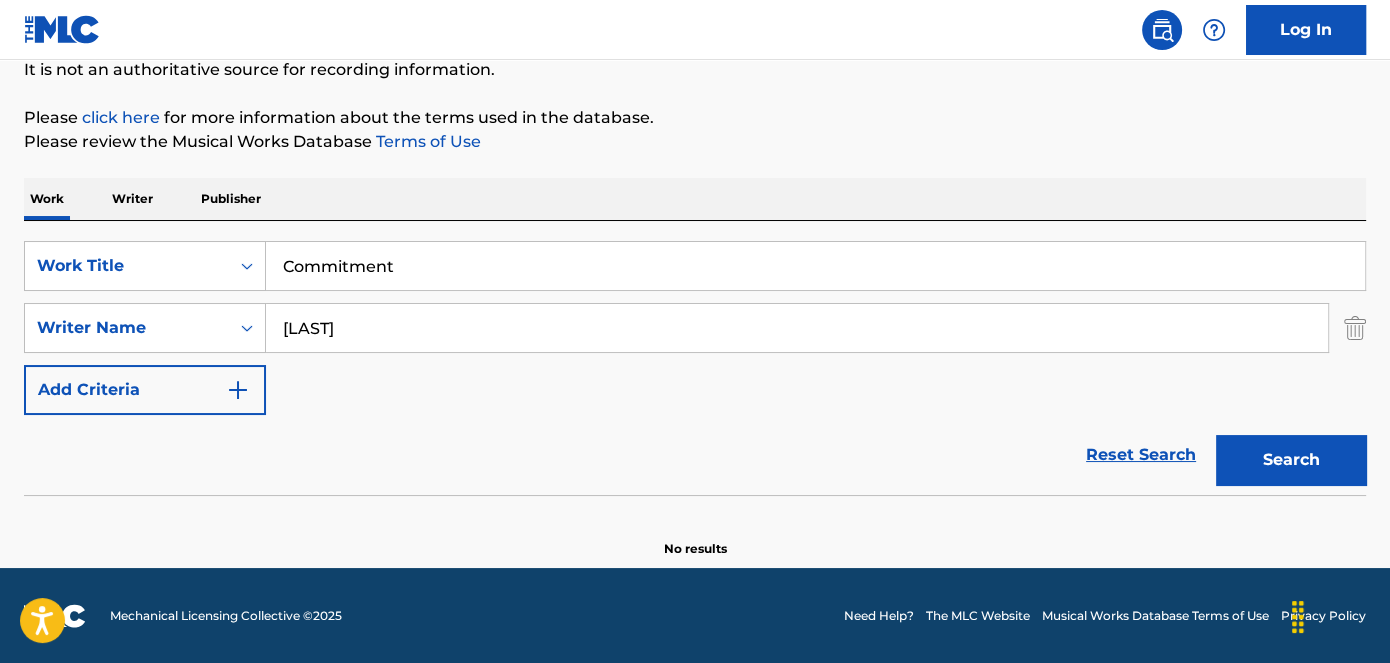 click on "Search" at bounding box center (1291, 460) 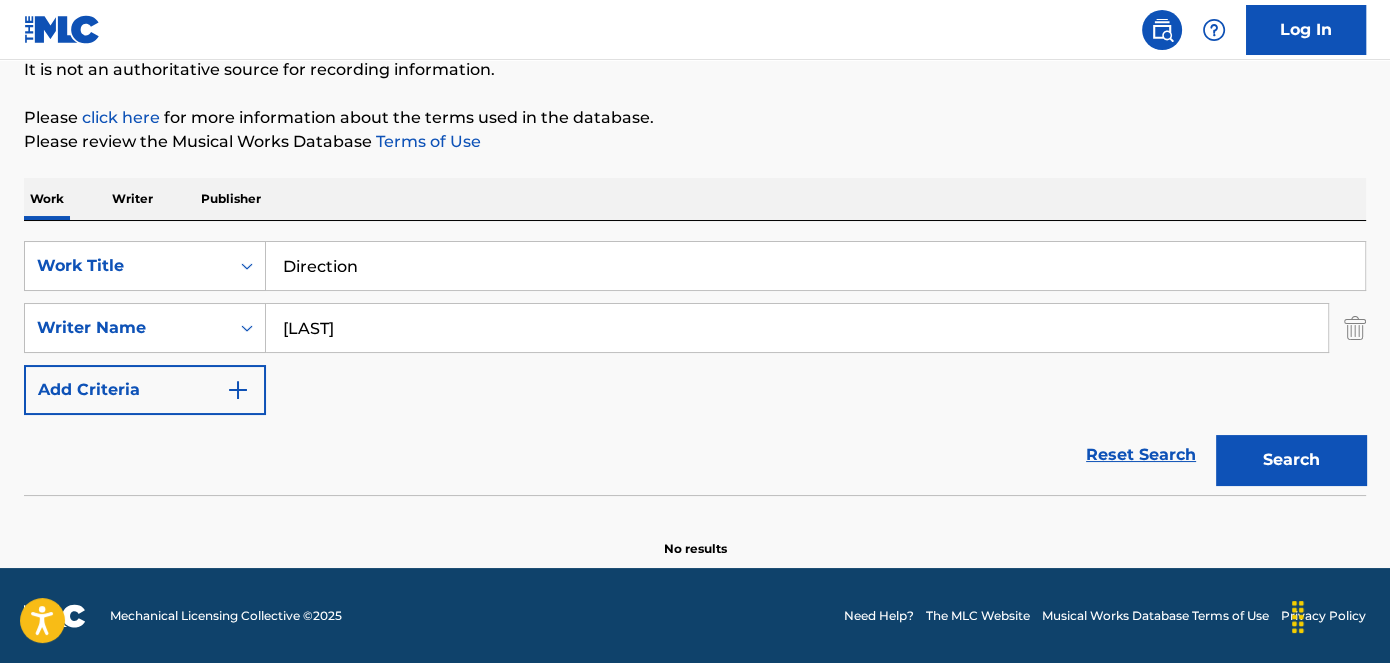 click on "Search" at bounding box center (1291, 460) 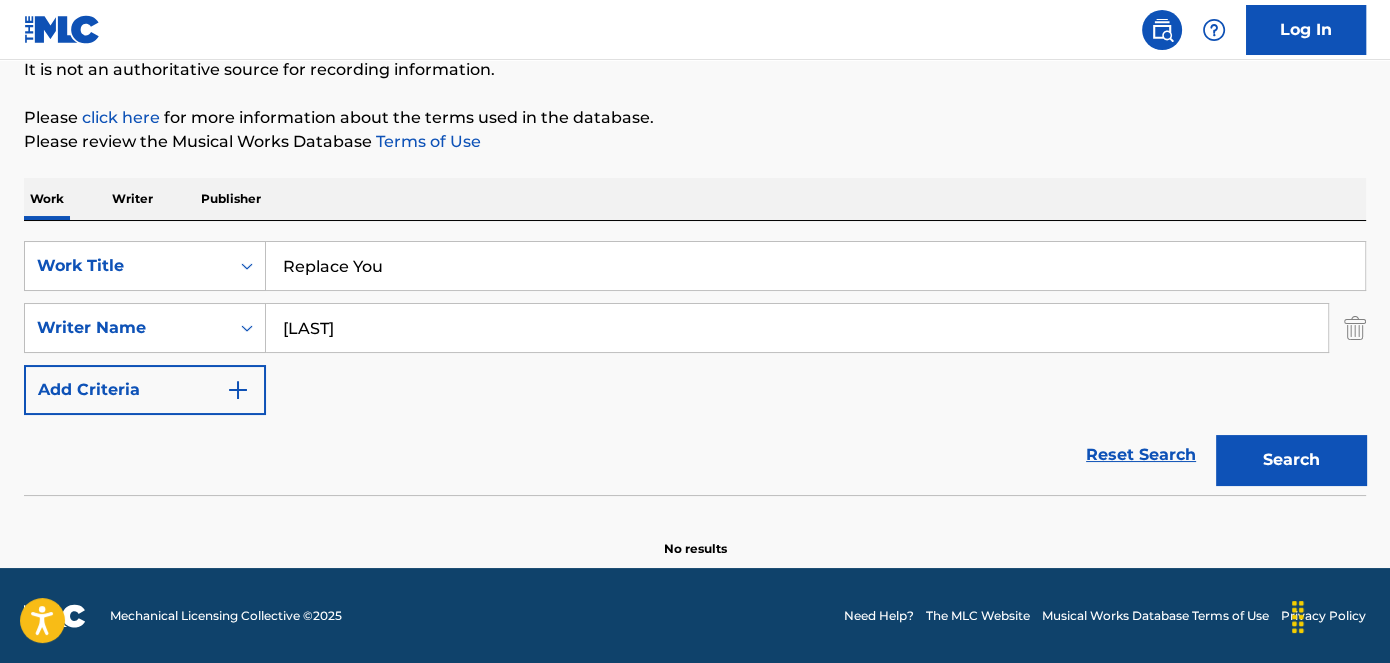click on "Search" at bounding box center [1291, 460] 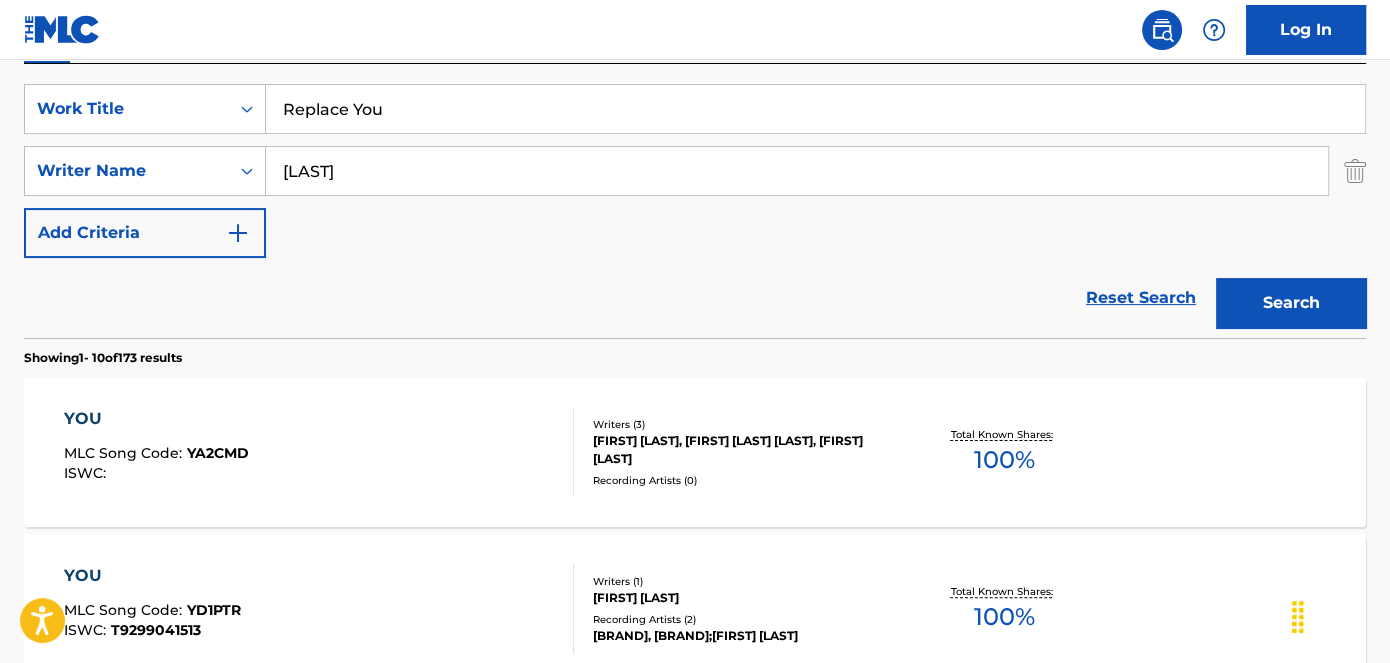 scroll, scrollTop: 301, scrollLeft: 0, axis: vertical 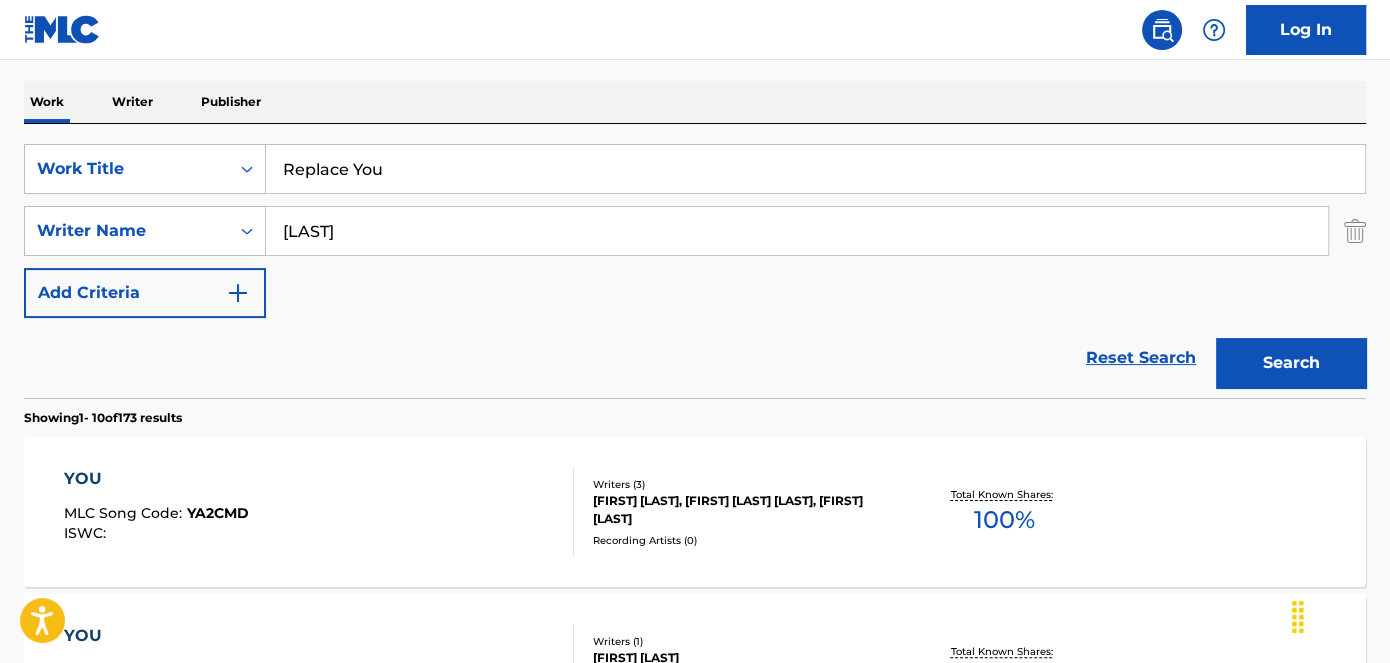 click on "Replace You" at bounding box center [815, 169] 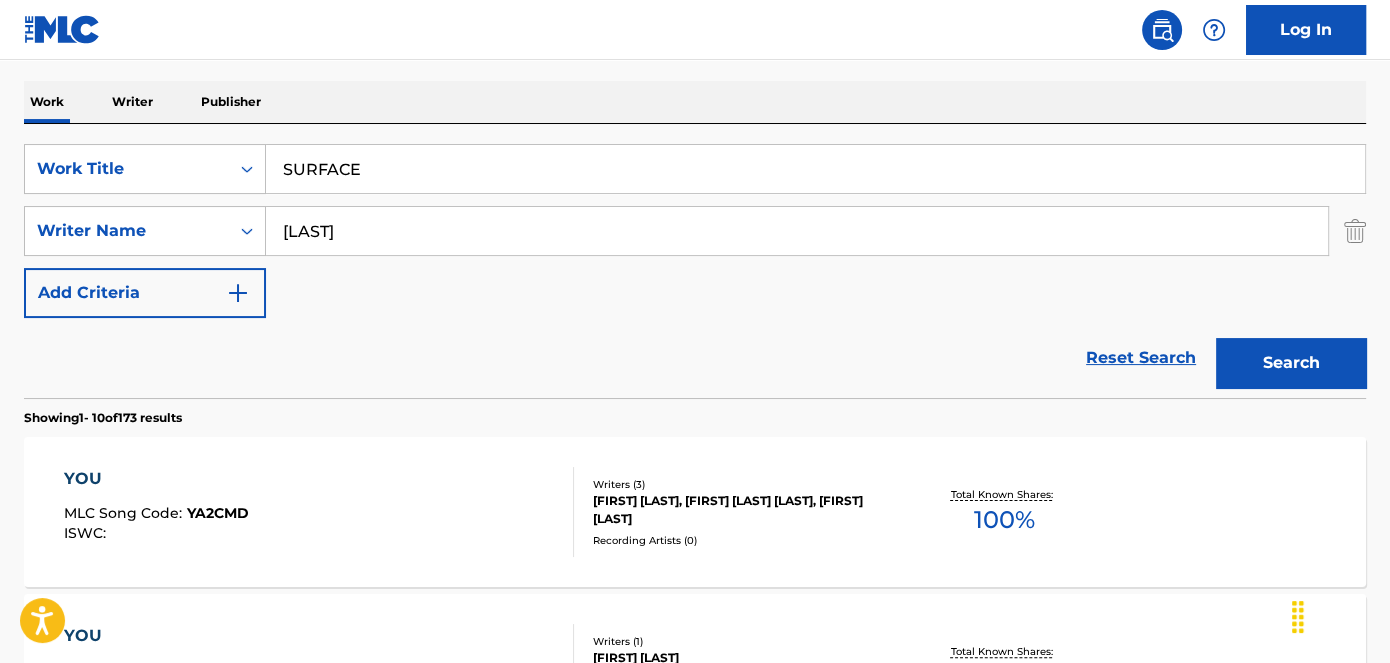 click on "Search" at bounding box center [1291, 363] 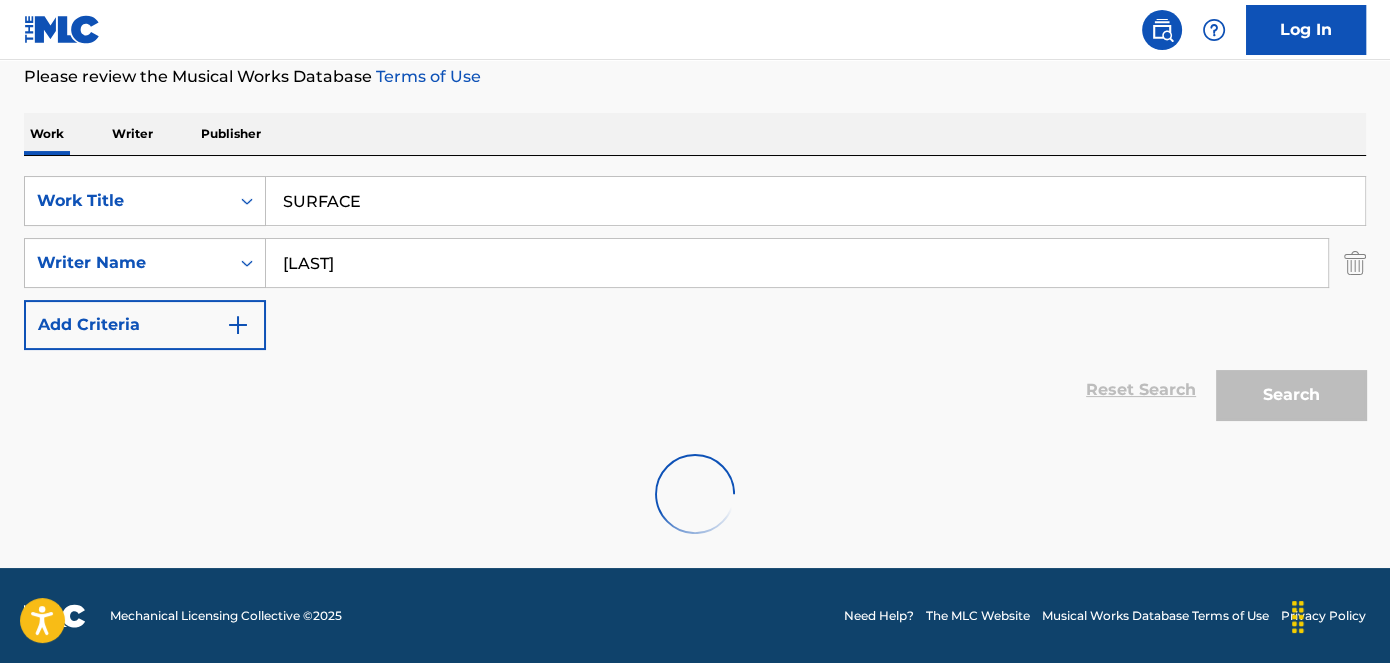 scroll, scrollTop: 204, scrollLeft: 0, axis: vertical 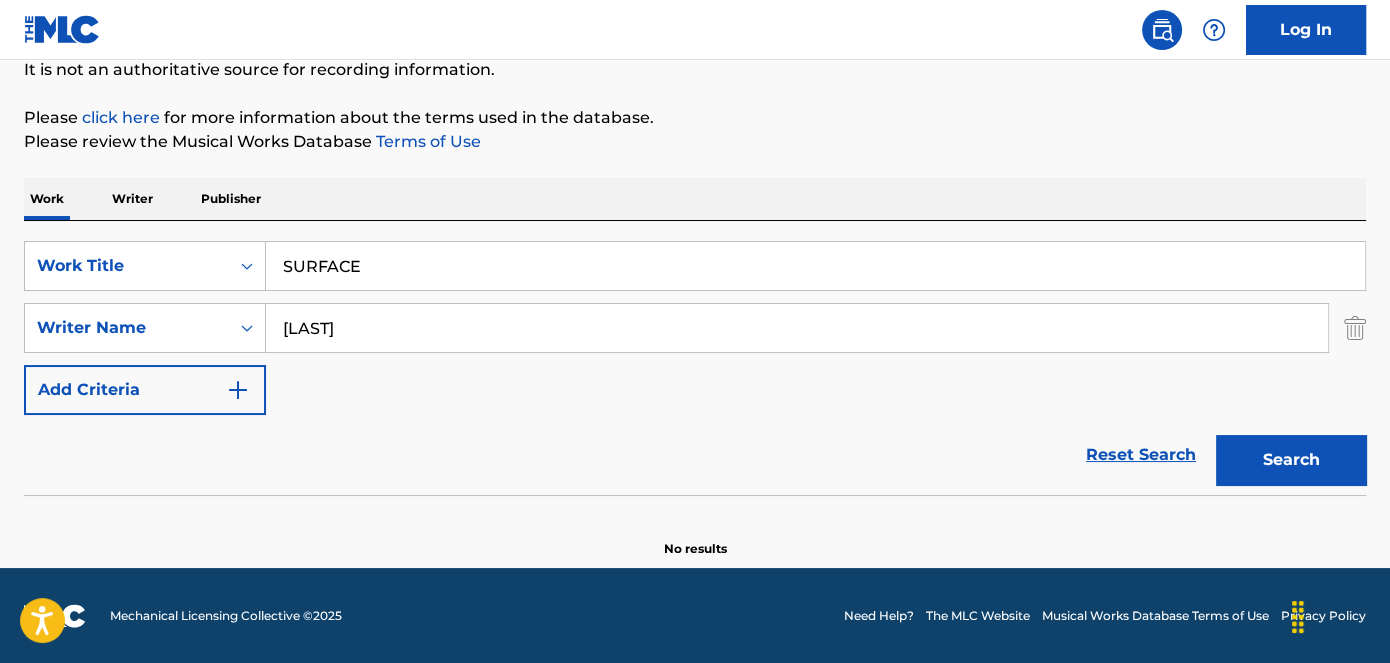 click on "SURFACE" at bounding box center (815, 266) 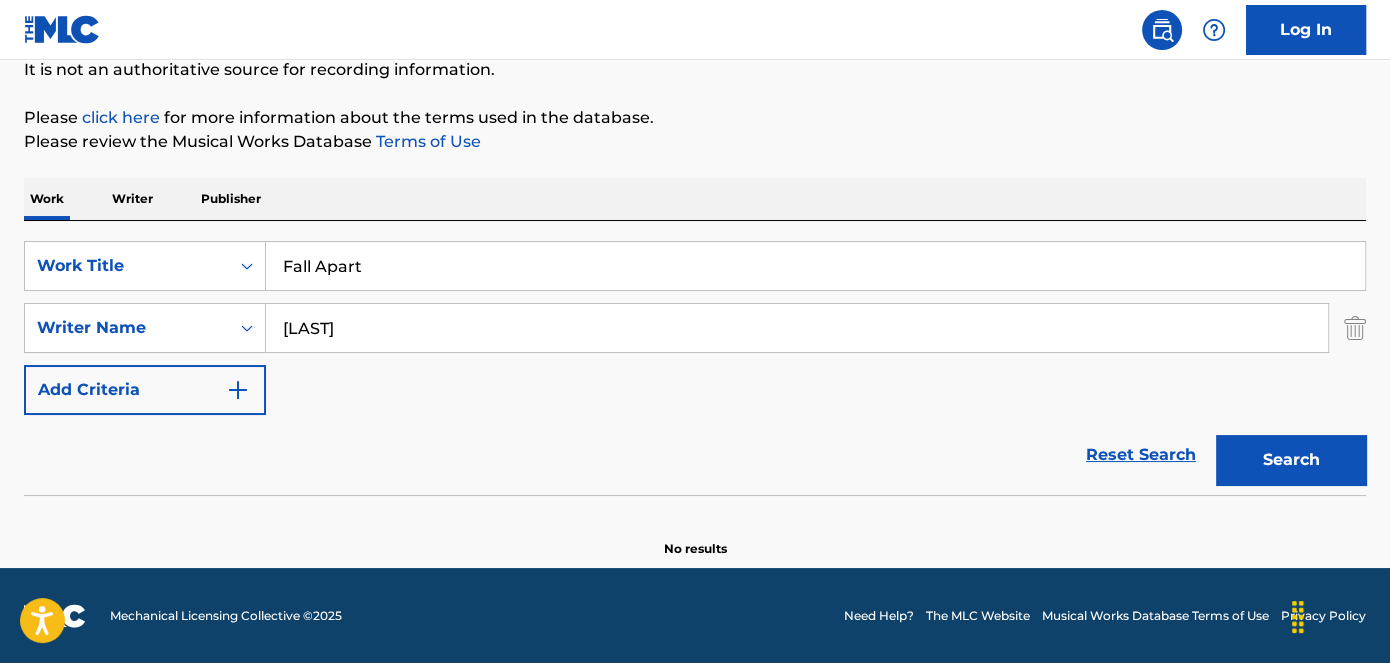 click on "Search" at bounding box center [1291, 460] 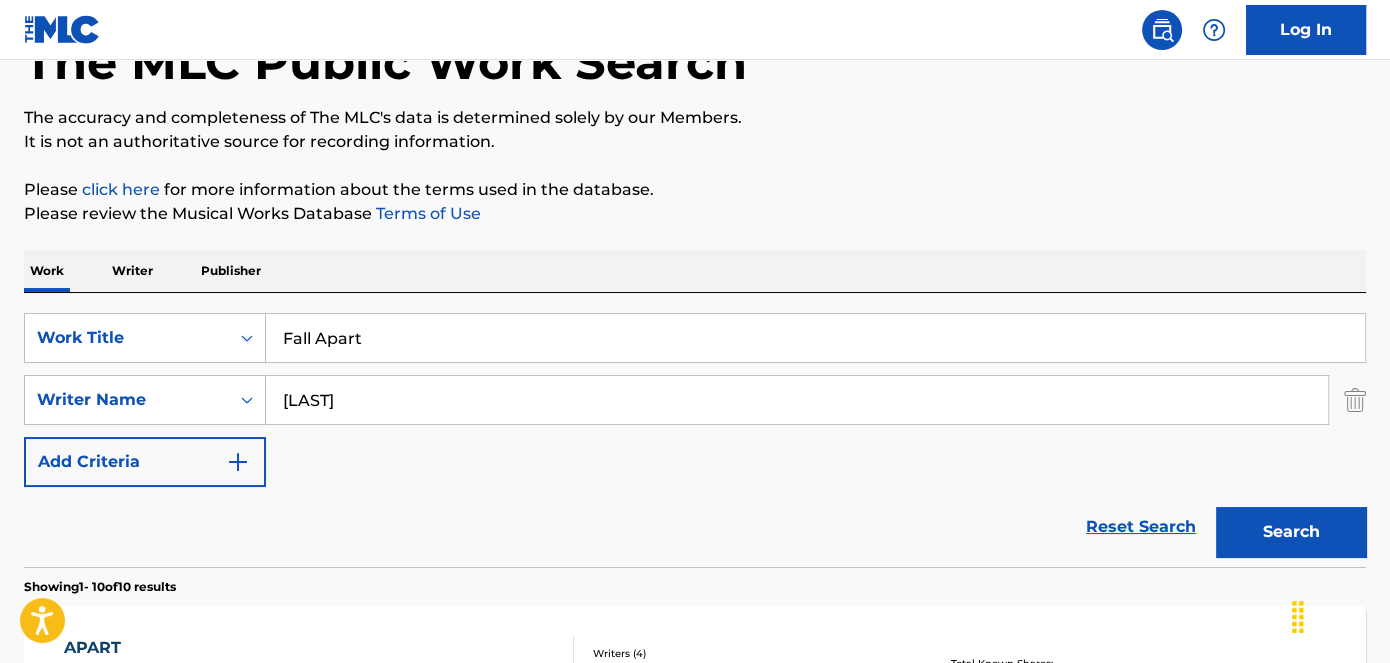 scroll, scrollTop: 0, scrollLeft: 0, axis: both 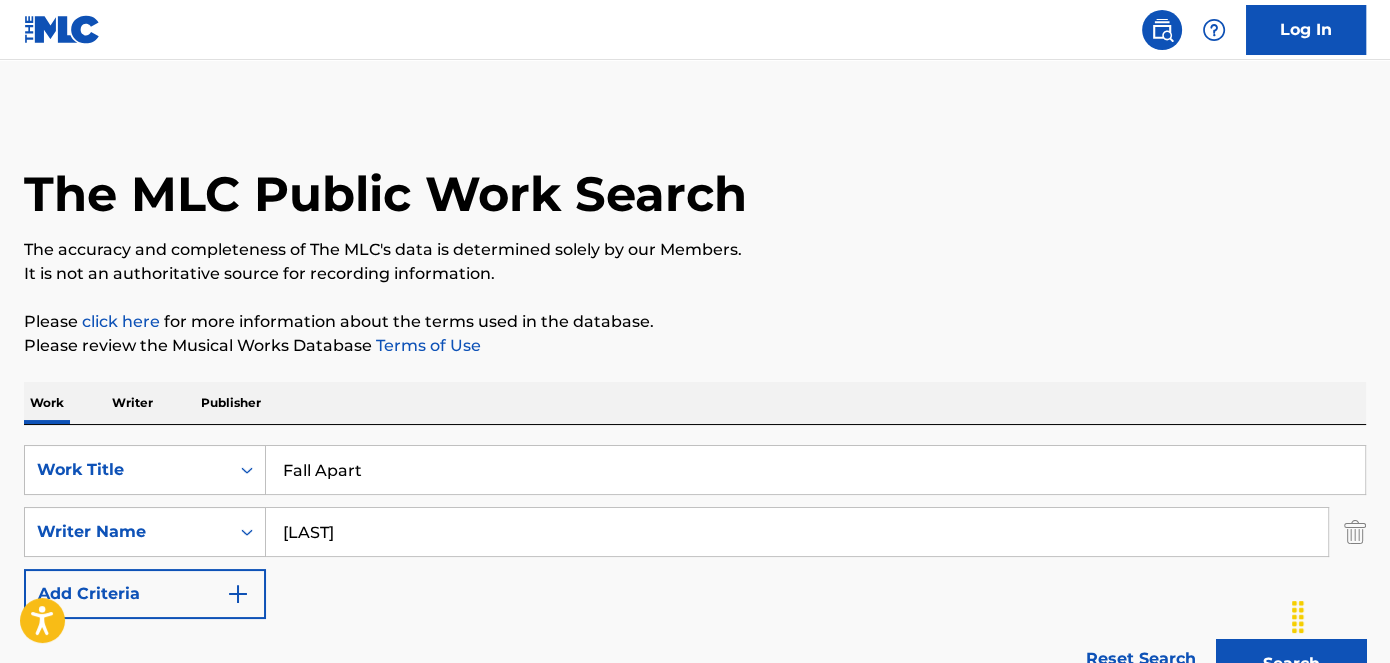 click on "Fall Apart" at bounding box center [815, 470] 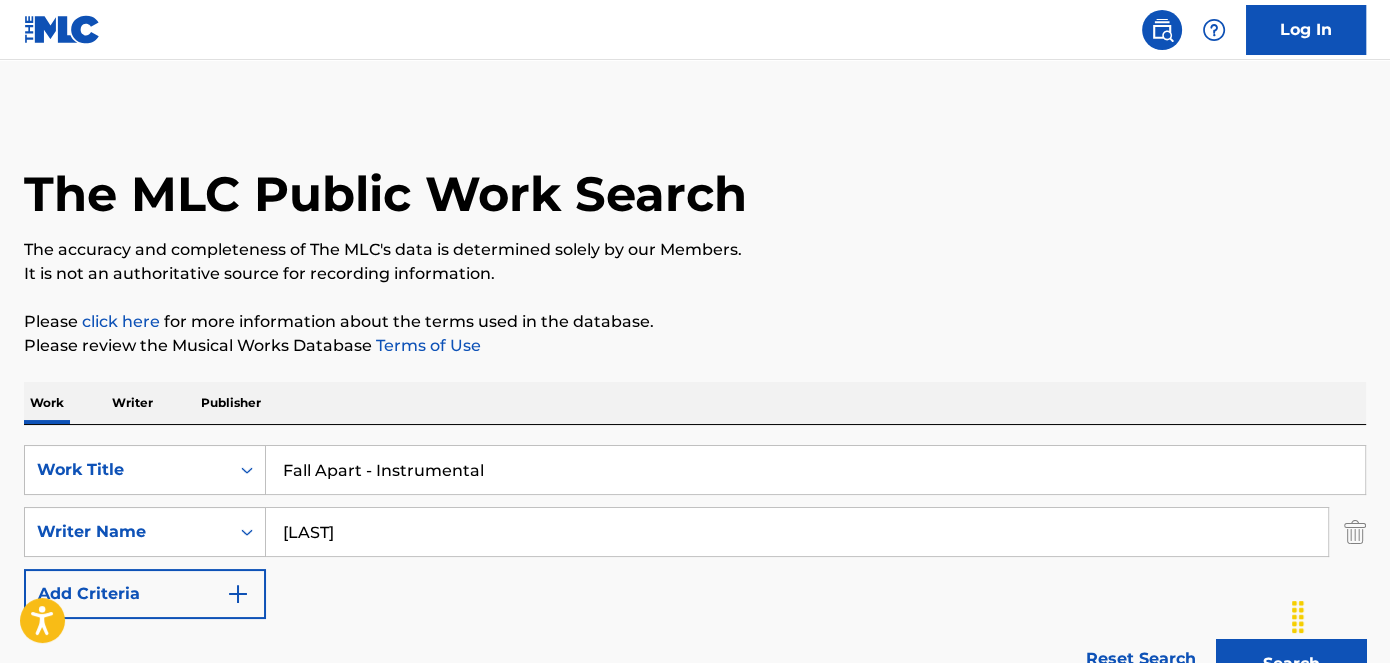 click on "[FIRST] [LAST], [FIRST] [LAST], [FIRST] [LAST], [FIRST] [LAST] Recording Artists ( 0 ) Total Known Shares: 25 % FALL MLC Song Code : FVB2L4 ISWC : T0456938230 Writers ( 2 ) [FIRST] [LAST], [FIRST] [LAST] Recording Artists ( 0 ) Total Known Shares: 100 % FALL AGAIN MLC Song Code : FA5AL5 ISWC : T3260282568 Writers ( 1 ) [FIRST] [LAST] 1 ) 100" at bounding box center [695, 1252] 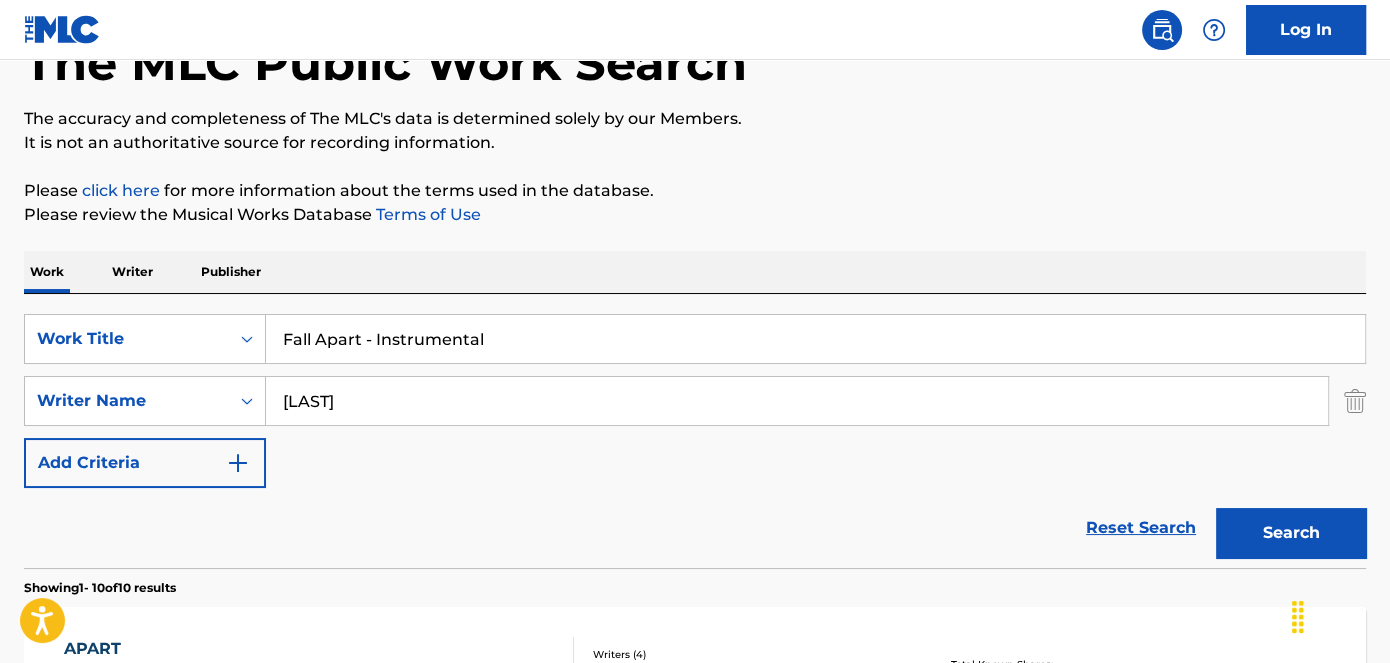 scroll, scrollTop: 181, scrollLeft: 0, axis: vertical 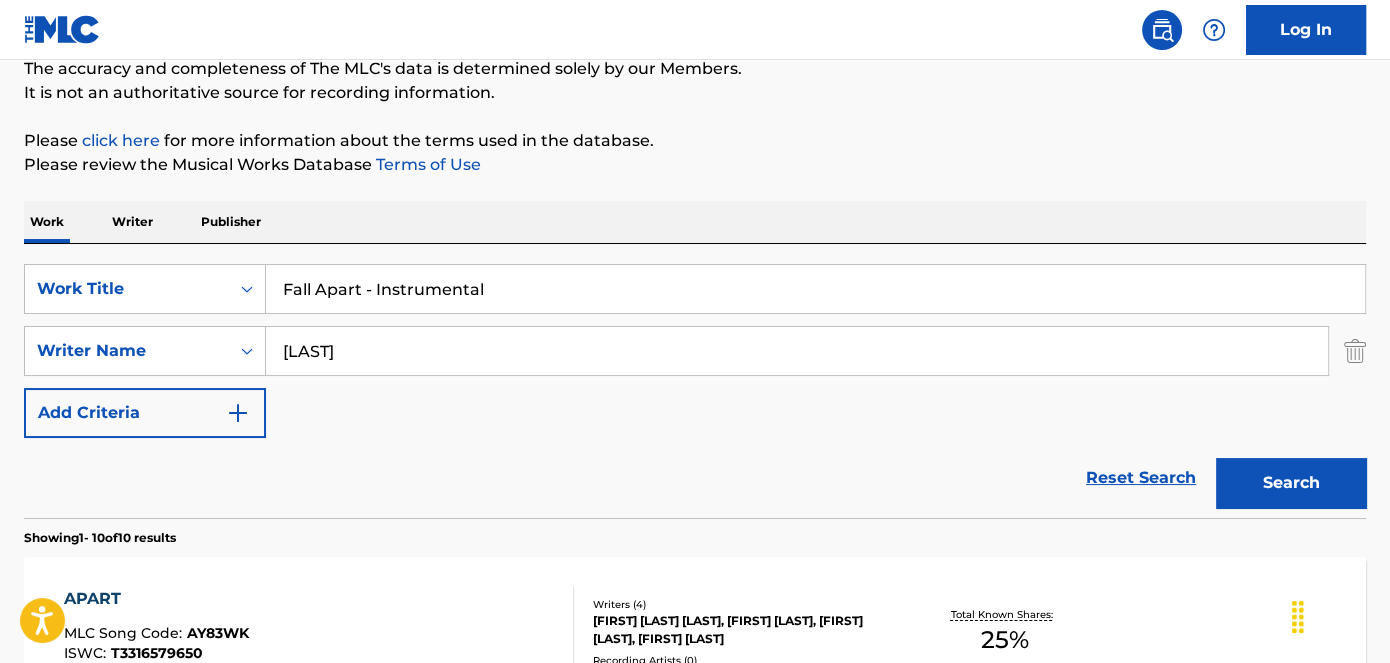click on "Search" at bounding box center (1291, 483) 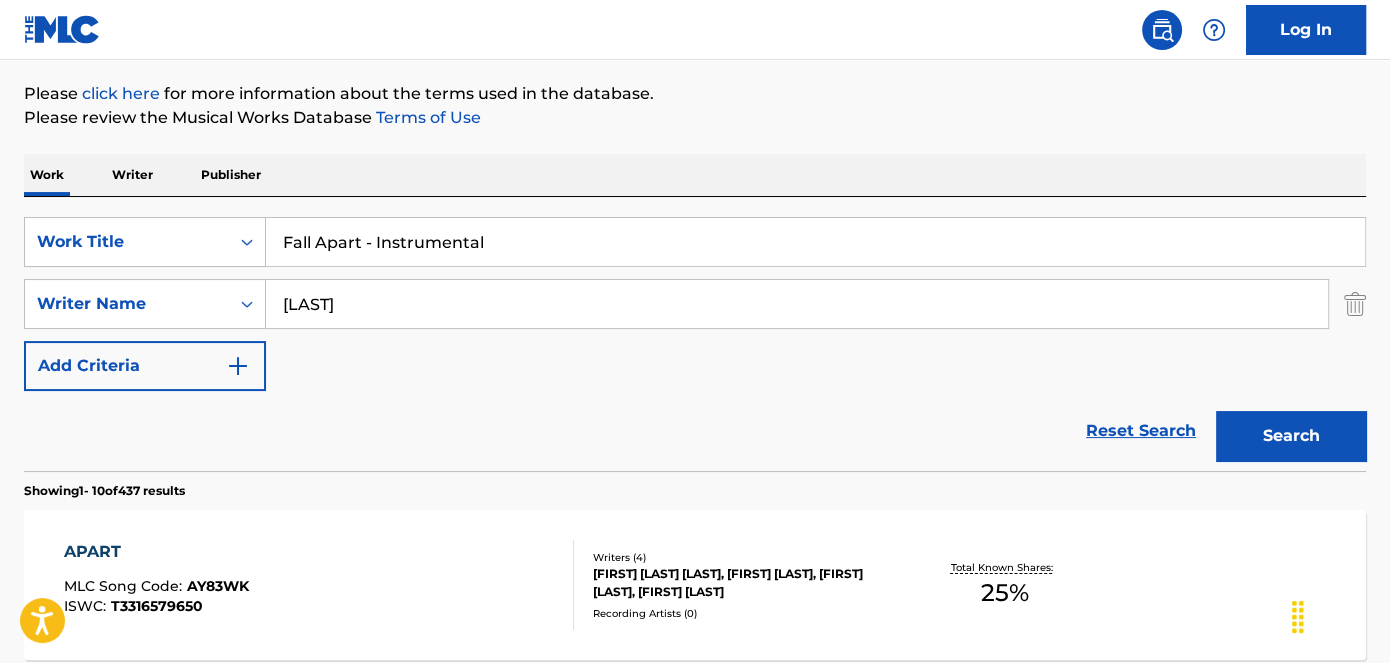scroll, scrollTop: 0, scrollLeft: 0, axis: both 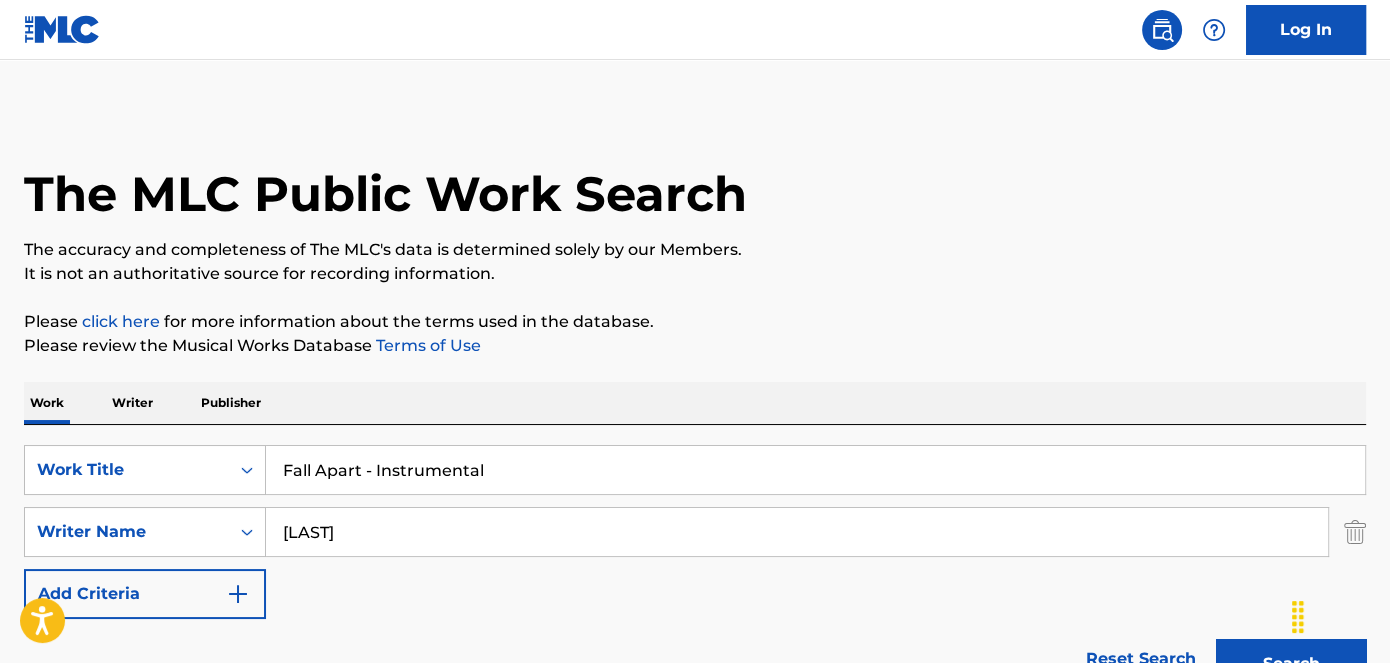 click on "Fall Apart - Instrumental" at bounding box center (815, 470) 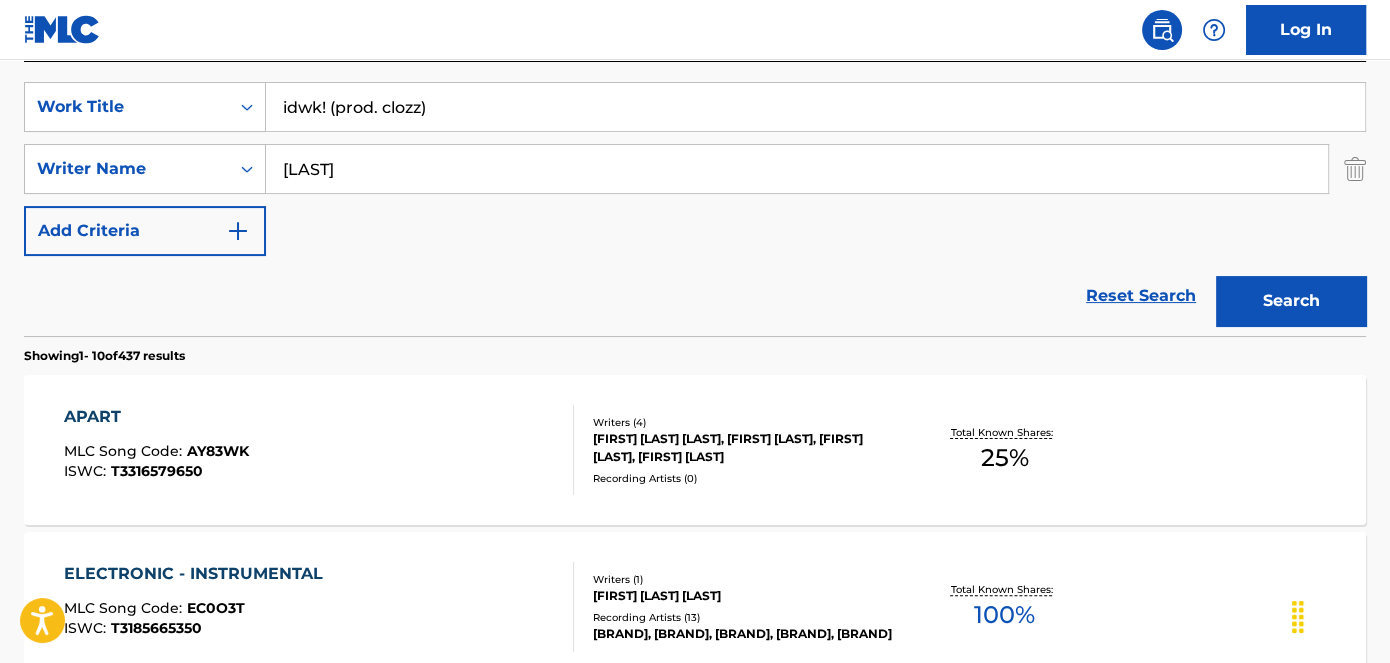 click on "Search" at bounding box center (1291, 301) 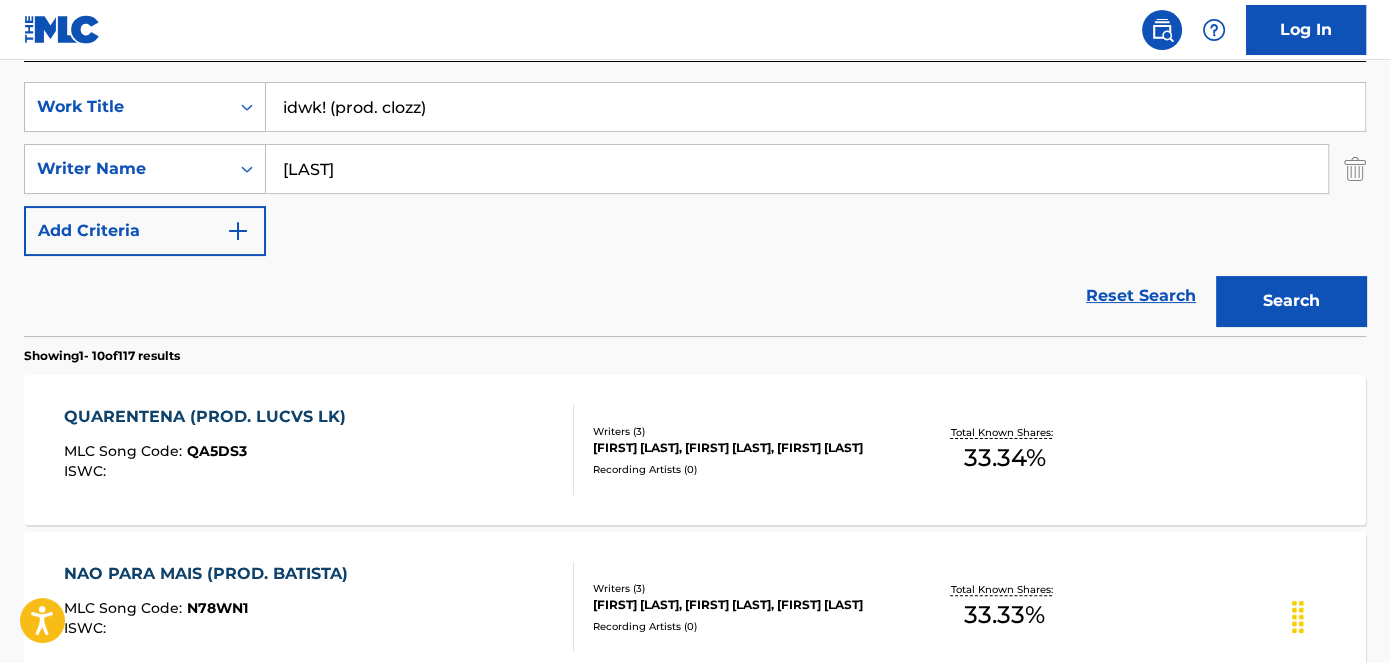 scroll, scrollTop: 181, scrollLeft: 0, axis: vertical 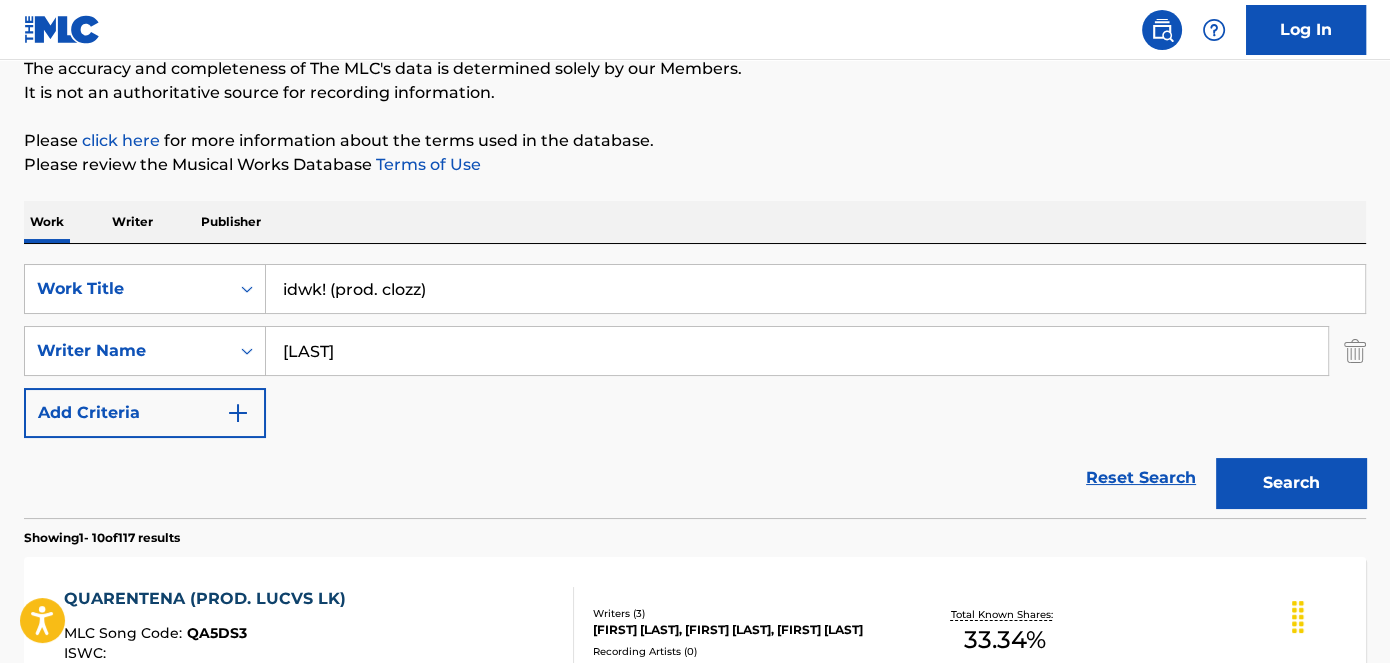 click on "idwk! (prod. clozz)" at bounding box center (815, 289) 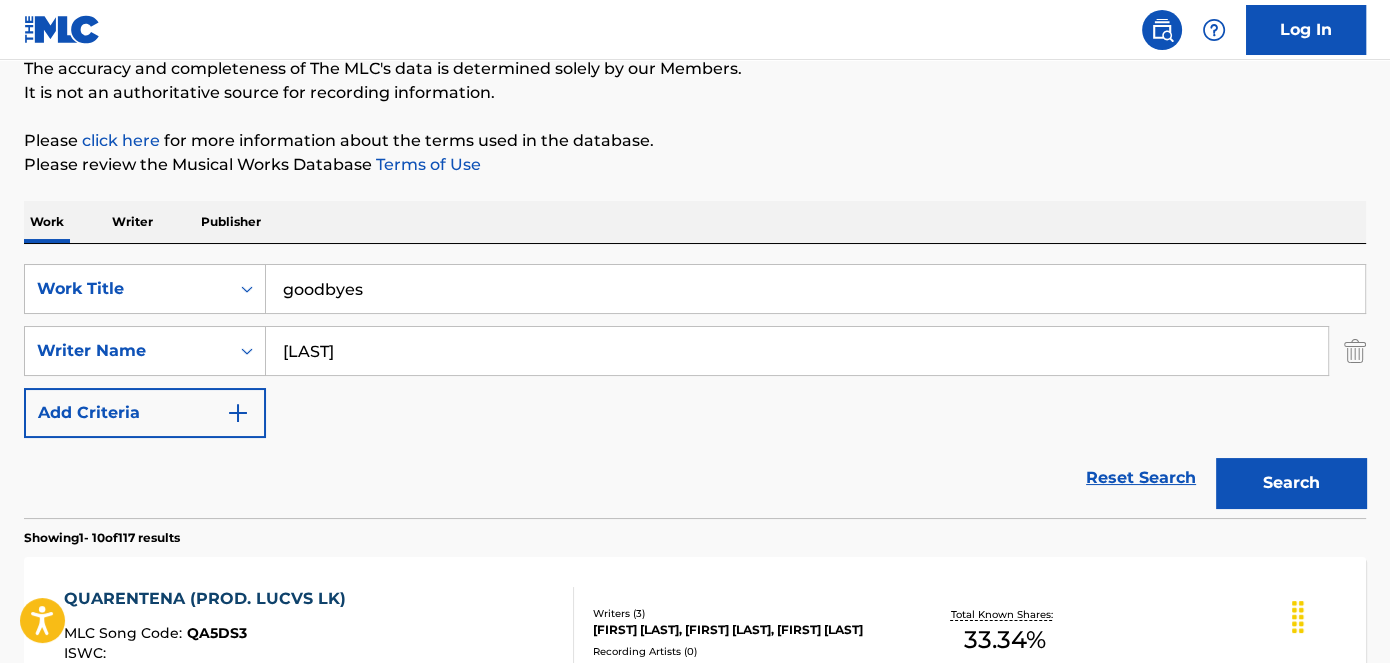 click on "SearchWithCriteriab85f2d67-f9a3-4cc4-86e7-40dcdcb0ff53 Writer Name [LAST] Add Criteria Reset Search Search Showing  1  -   10  of  117   results   QUARENTENA (PROD. LUCVS LK) MLC Song Code : QA5DS3 ISWC : Writers ( 3 ) [FIRST] [LAST], [FIRST] [LAST], [FIRST] [LAST] Recording Artists ( 0 ) Total Known Shares: 33.34 % NAO PARA MAIS (PROD. BATISTA) MLC Song Code : N78WN1 ISWC : Writers ( 3 ) [FIRST] [LAST], [FIRST] [LAST], [FIRST] [LAST] Recording Artists ( 0 ) Total Known Shares: 33.33 % NAO CHORA (PROD. DARK TRIPPY) MLC Song Code : NH1DYG ISWC" at bounding box center (695, 1076) 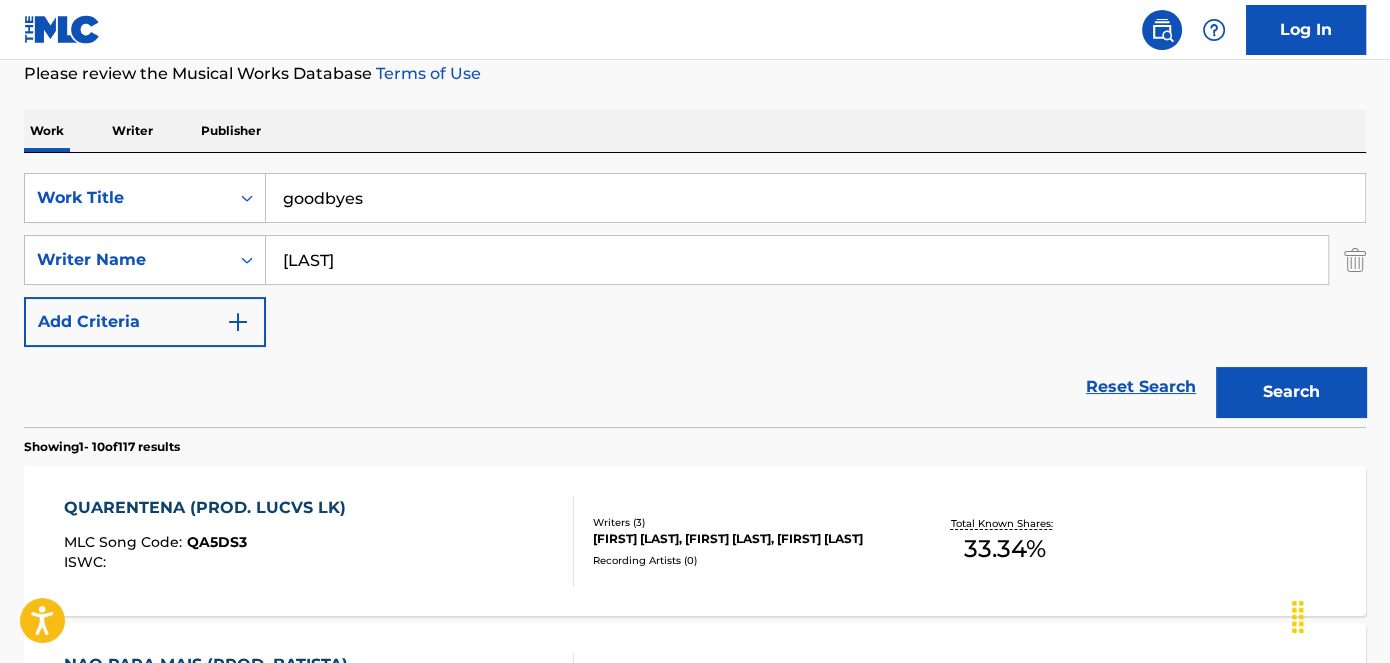 click on "Search" at bounding box center (1291, 392) 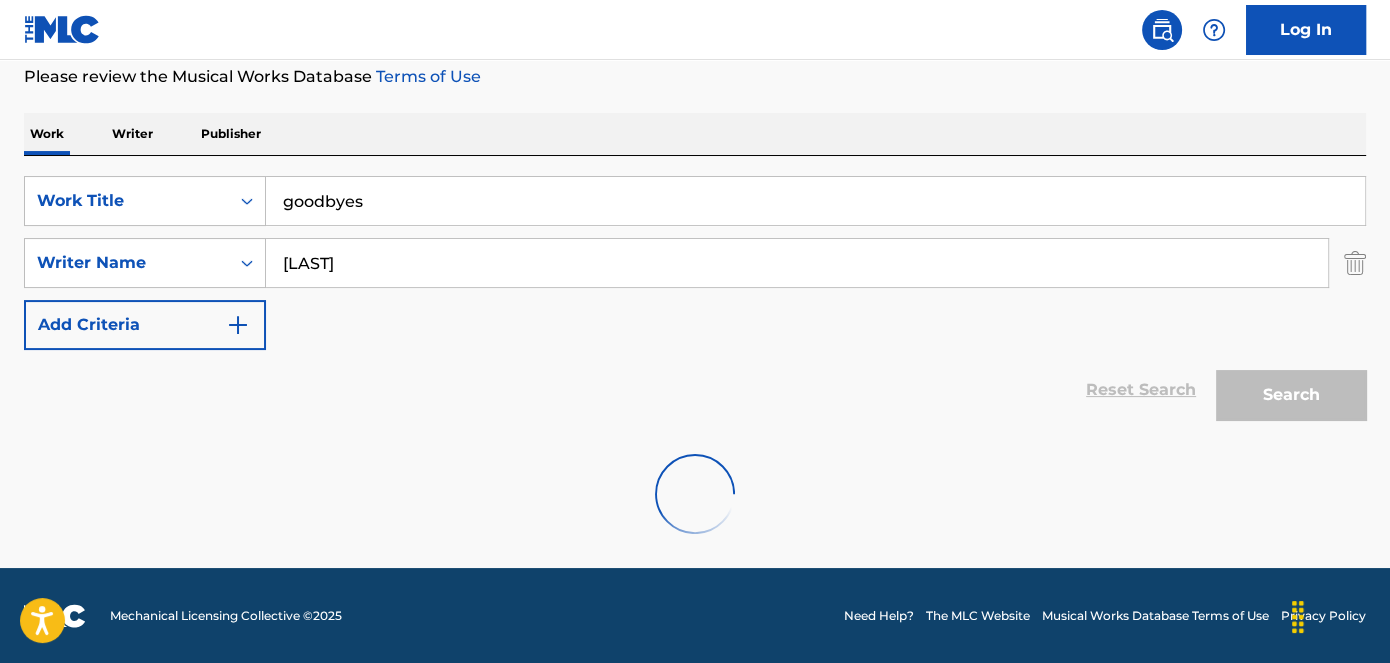scroll, scrollTop: 204, scrollLeft: 0, axis: vertical 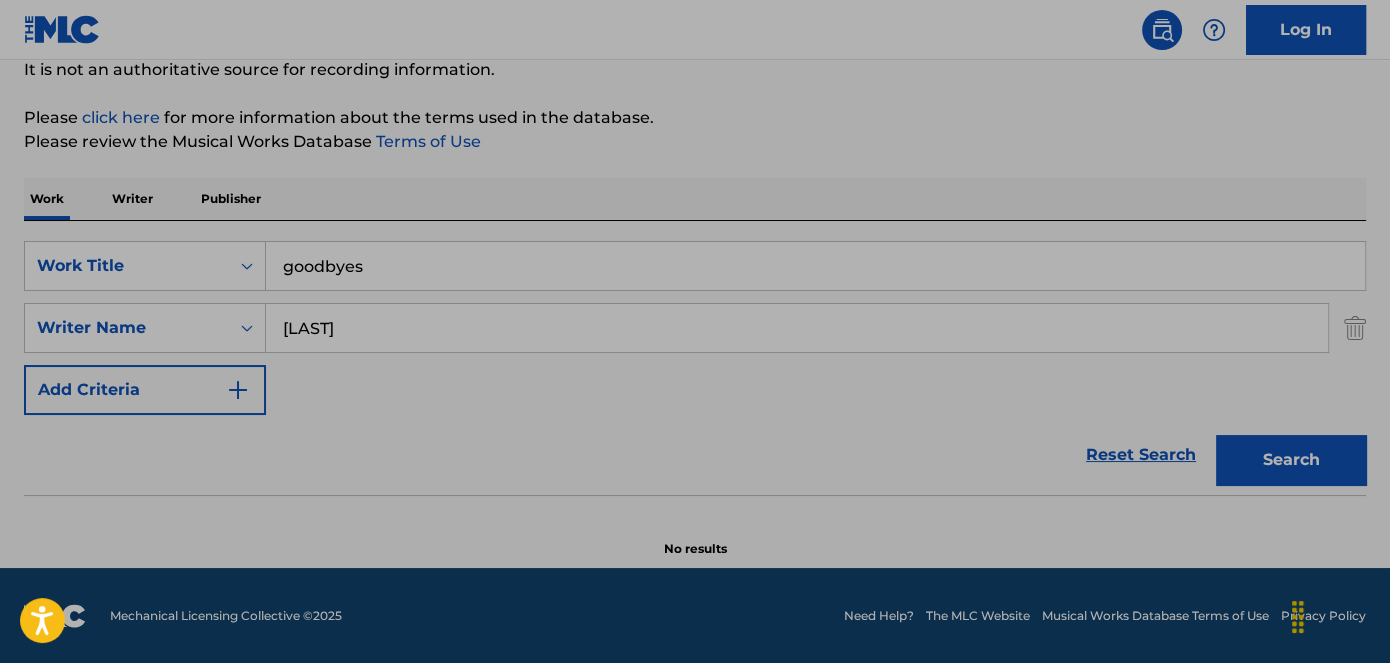 click on "goodbyes" at bounding box center (815, 266) 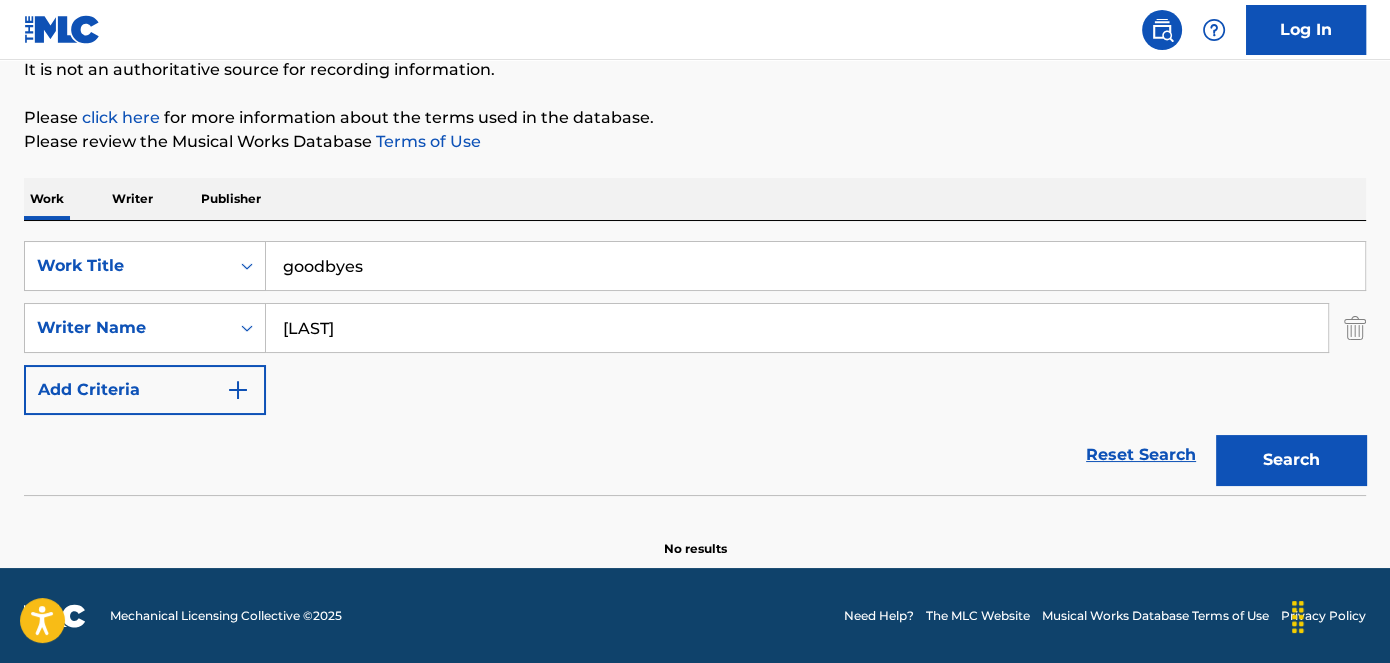 paste on "misunderstood" 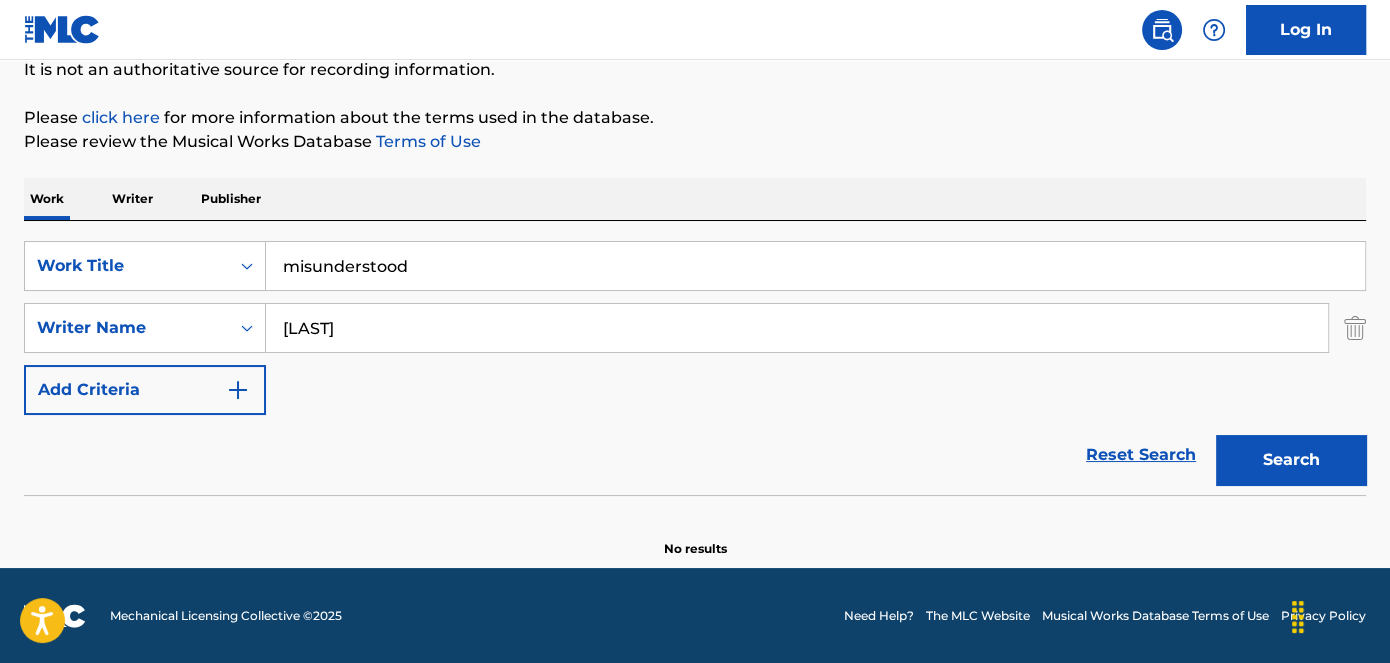 click on "Search" at bounding box center [1286, 455] 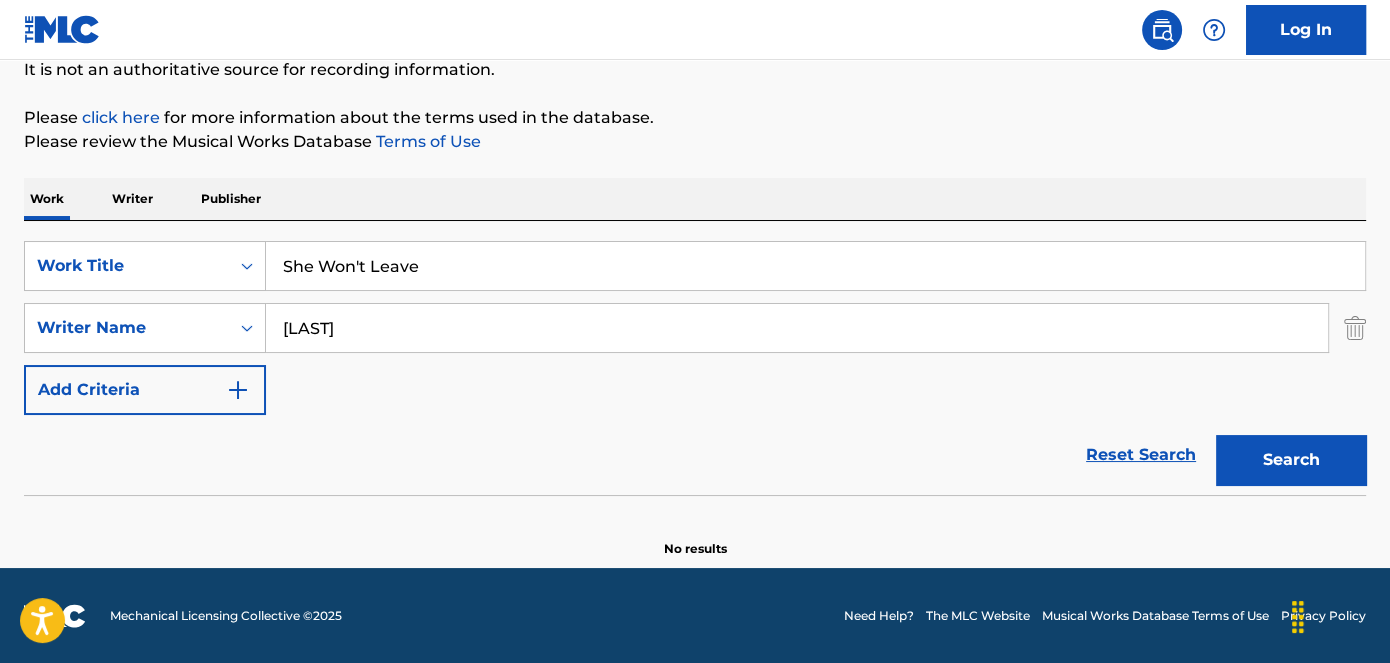 type on "She Won't Leave" 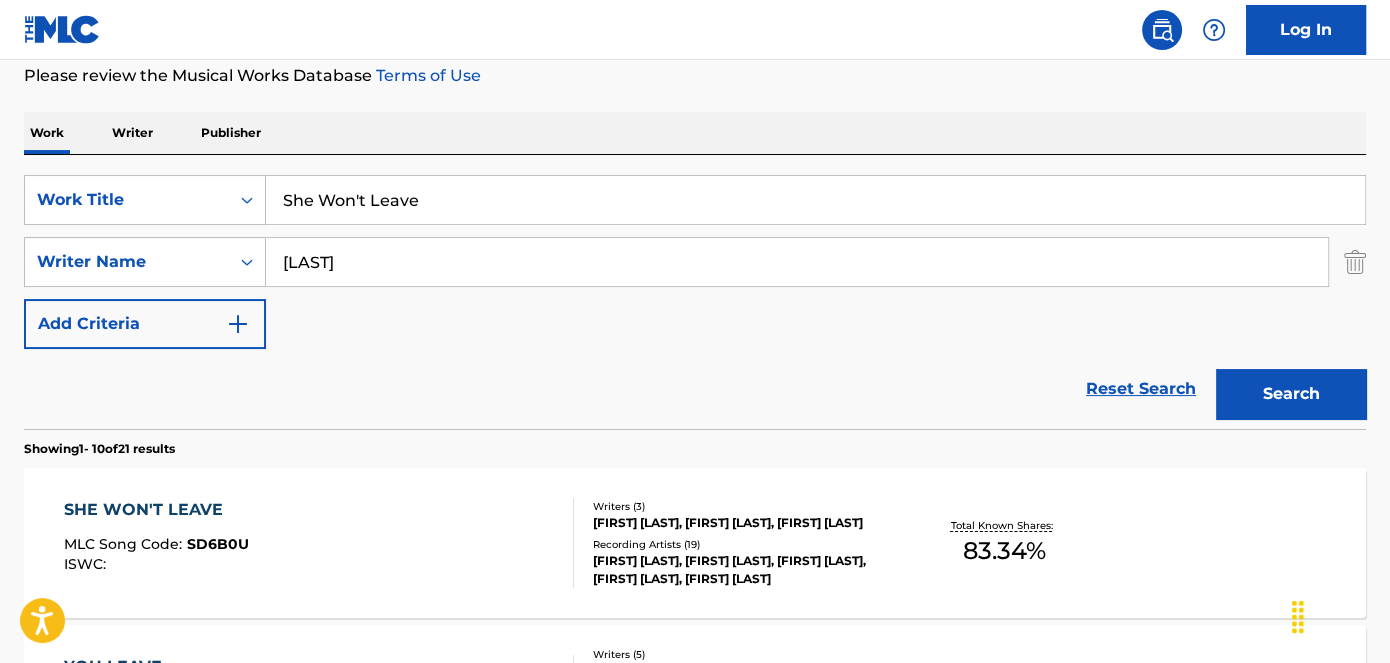 scroll, scrollTop: 272, scrollLeft: 0, axis: vertical 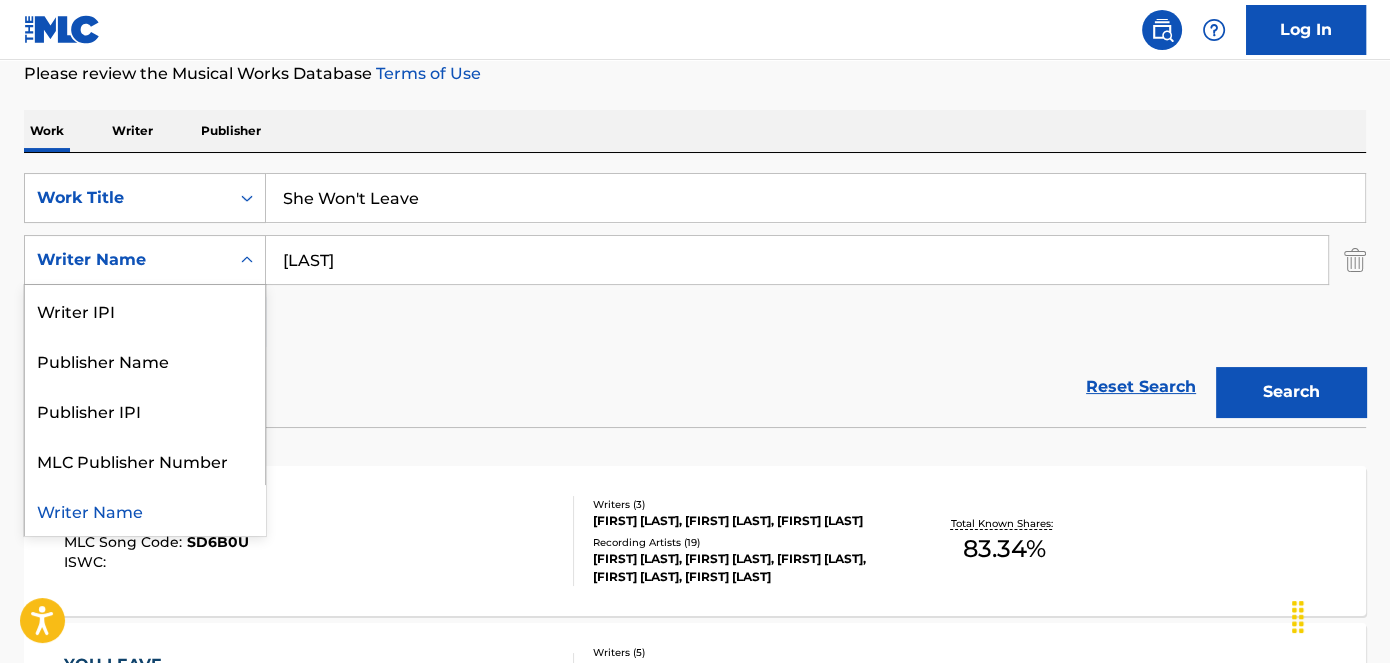 click on "Writer Name" at bounding box center (127, 260) 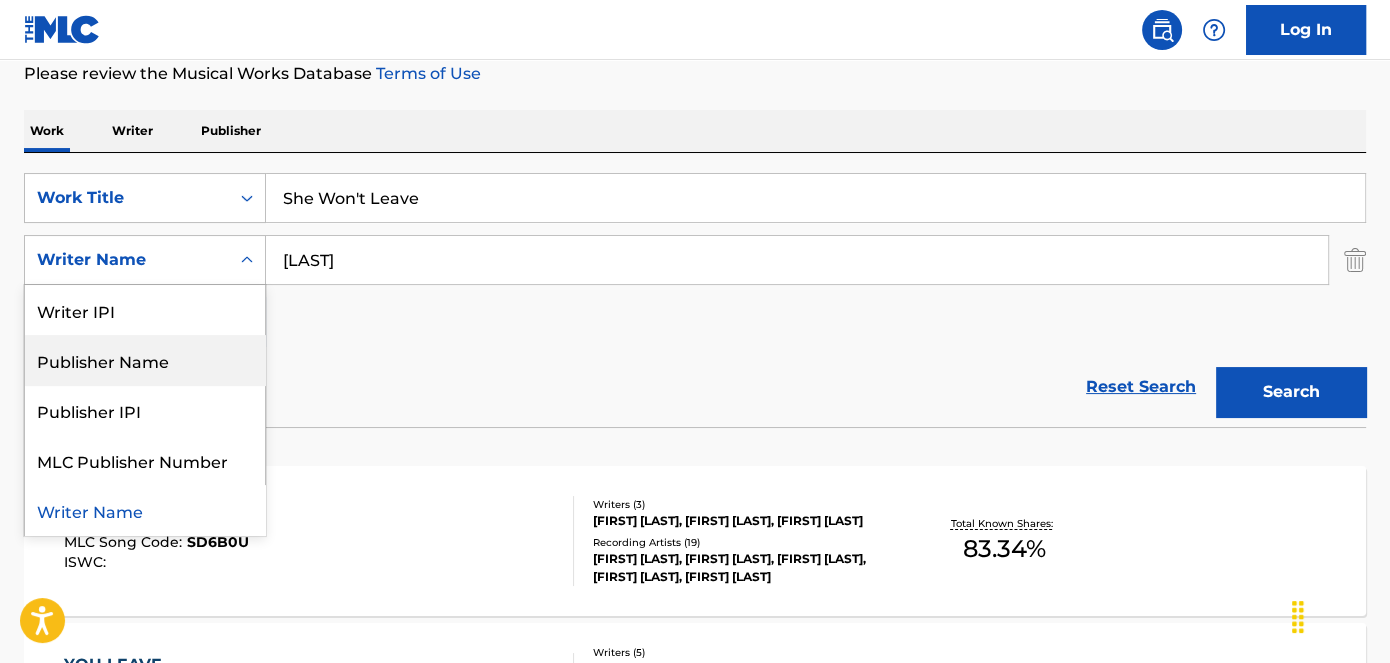 click on "Reset Search Search" at bounding box center (695, 387) 